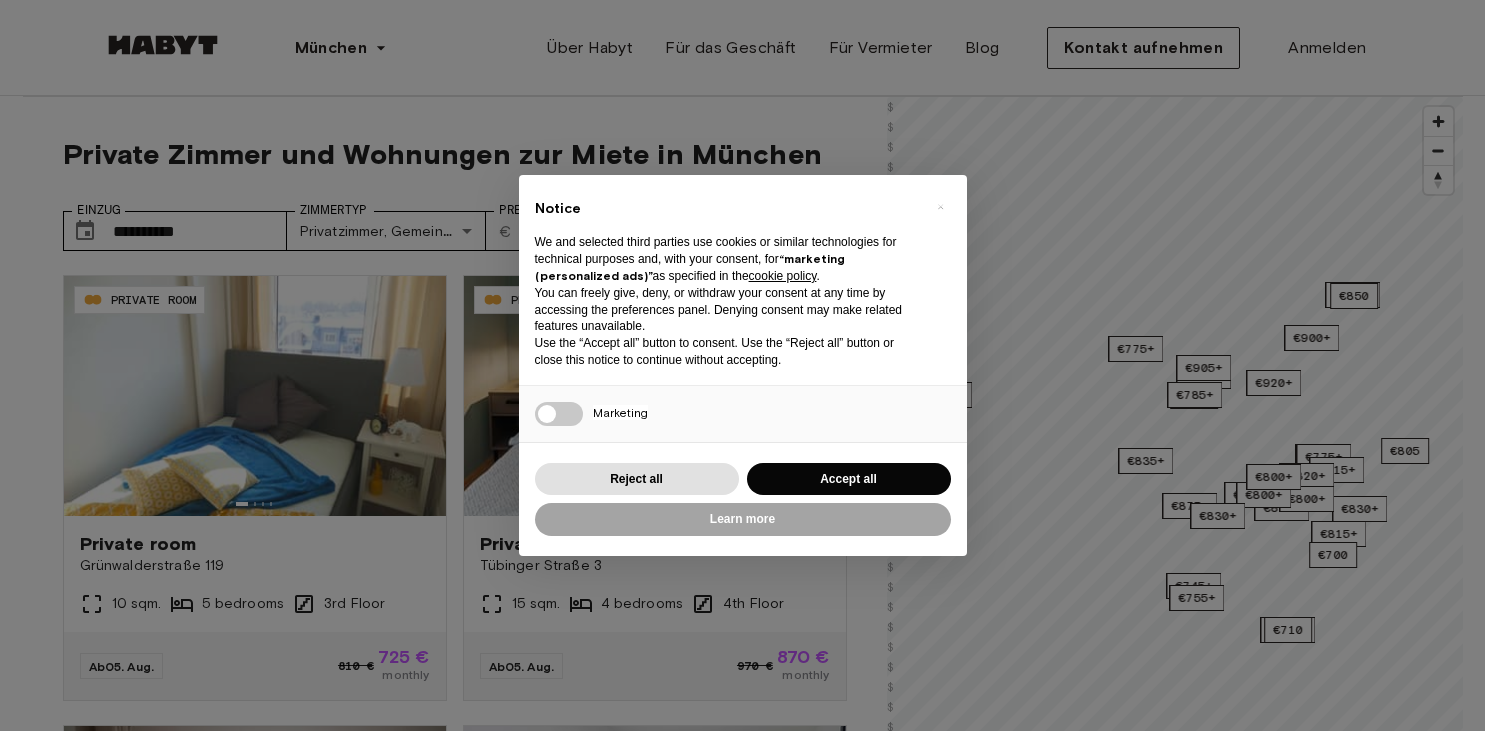 scroll, scrollTop: 0, scrollLeft: 0, axis: both 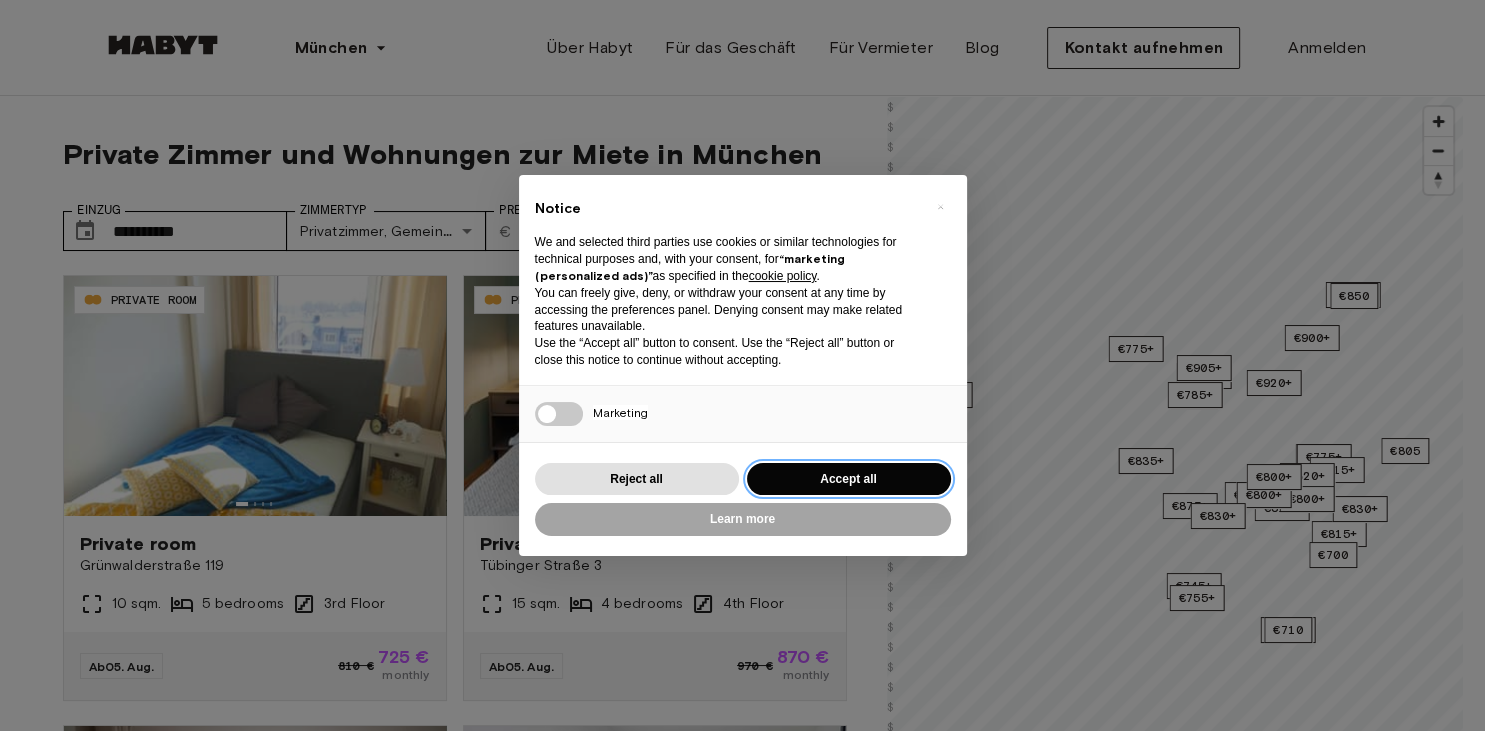 click on "Accept all" at bounding box center (849, 479) 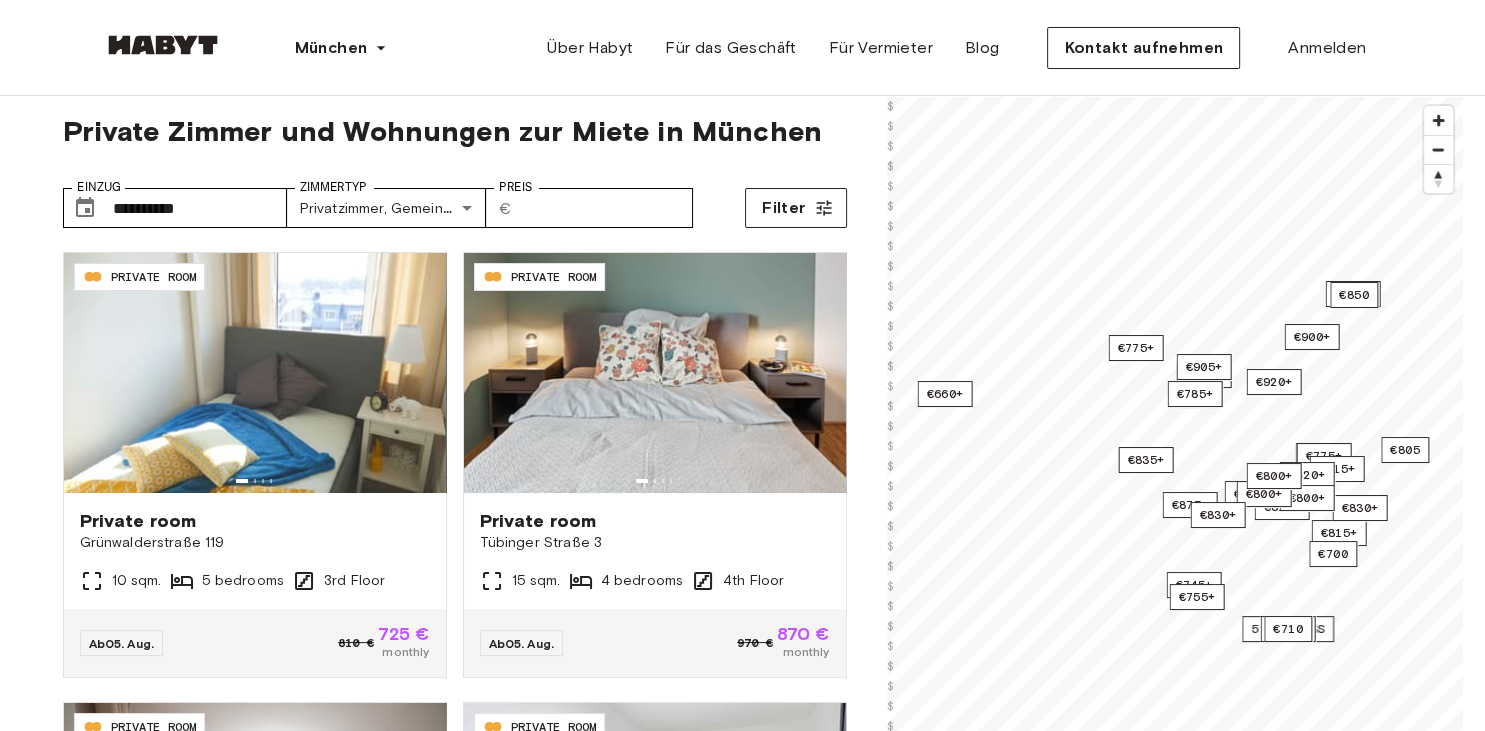 scroll, scrollTop: 24, scrollLeft: 0, axis: vertical 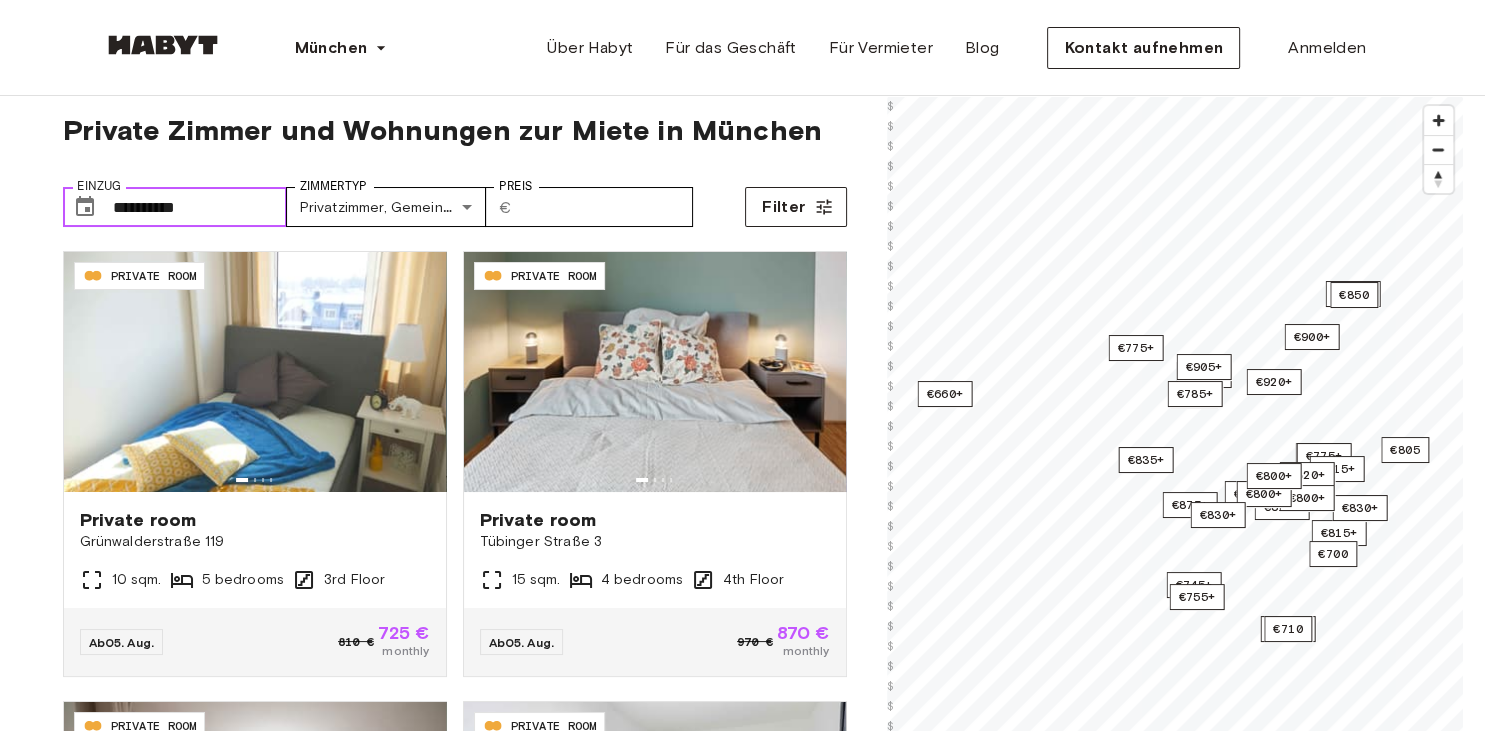 click on "**********" at bounding box center (200, 207) 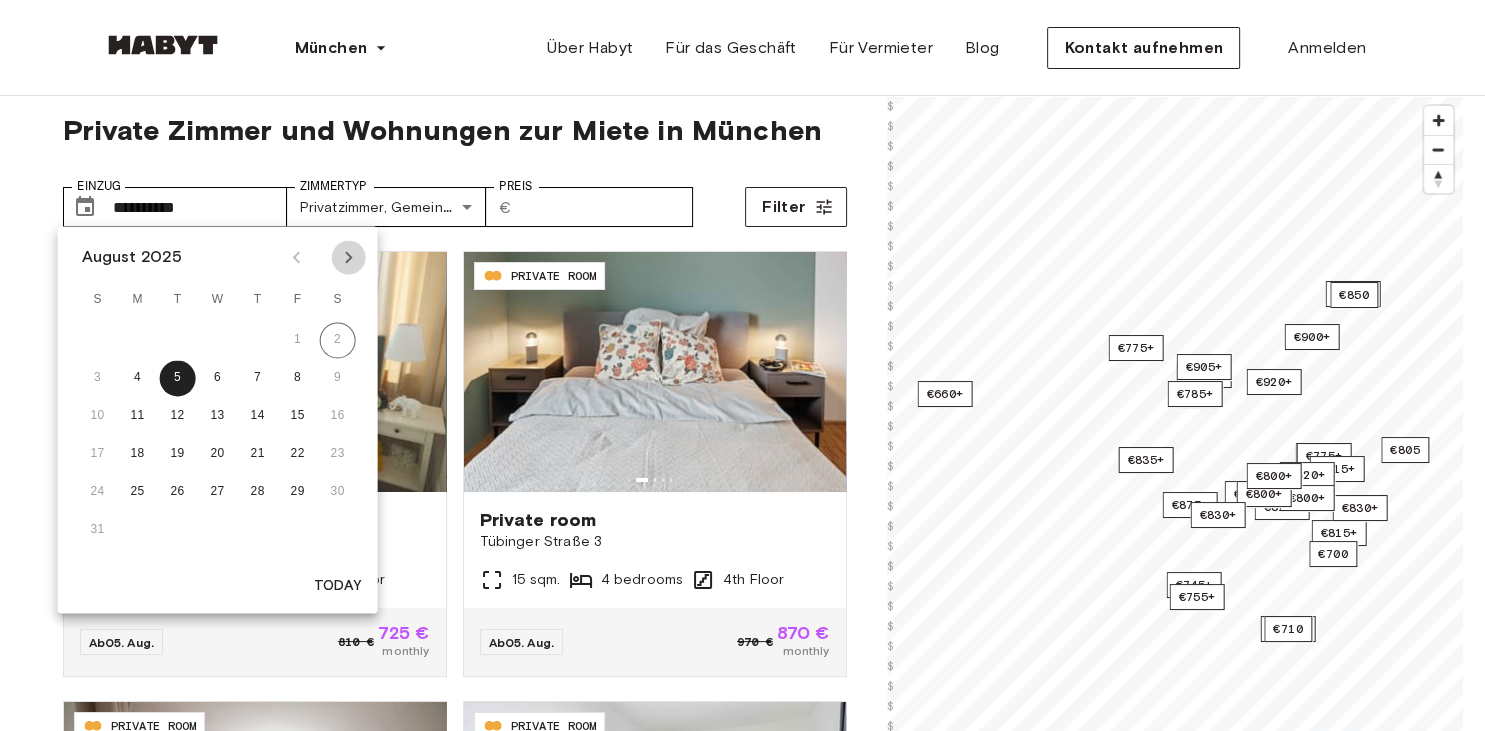 click 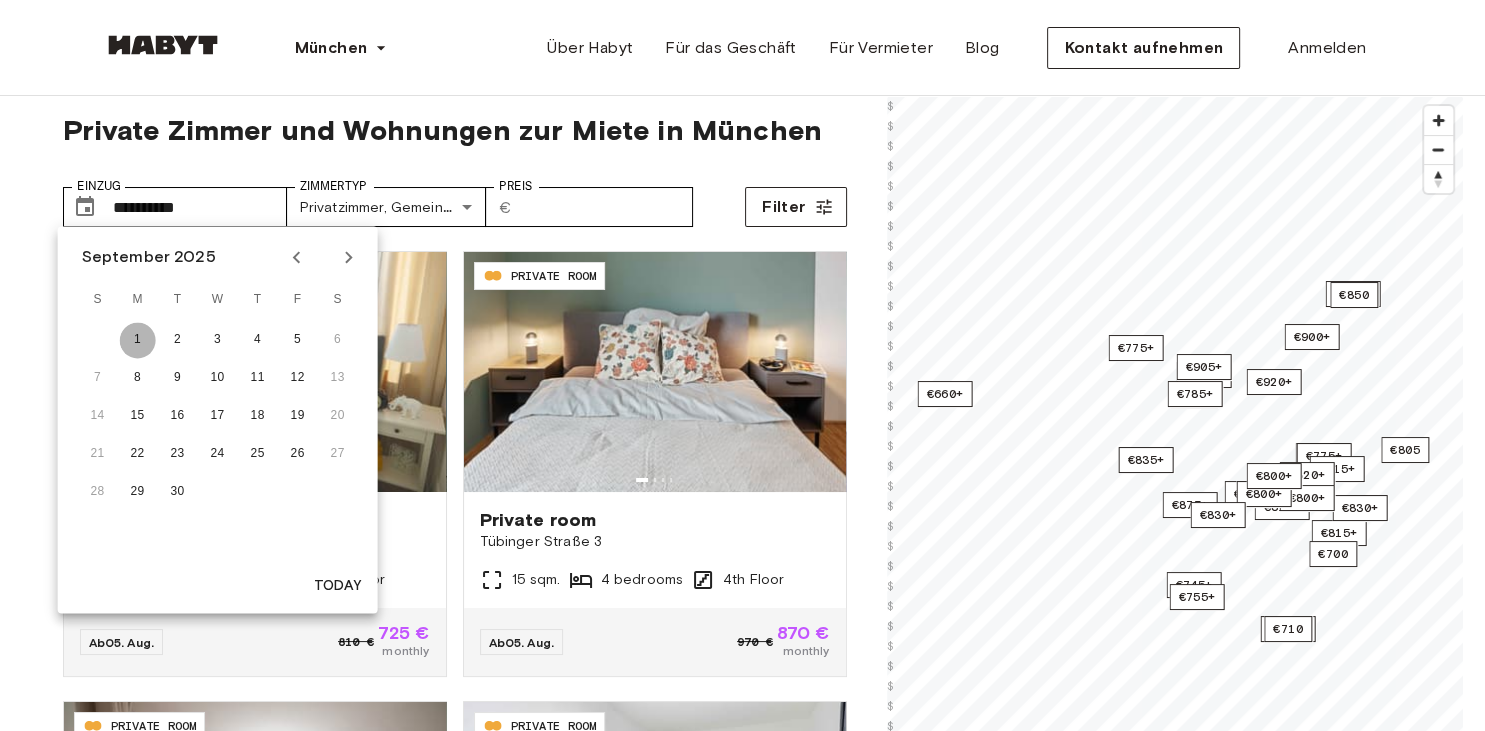 click on "1" at bounding box center (138, 340) 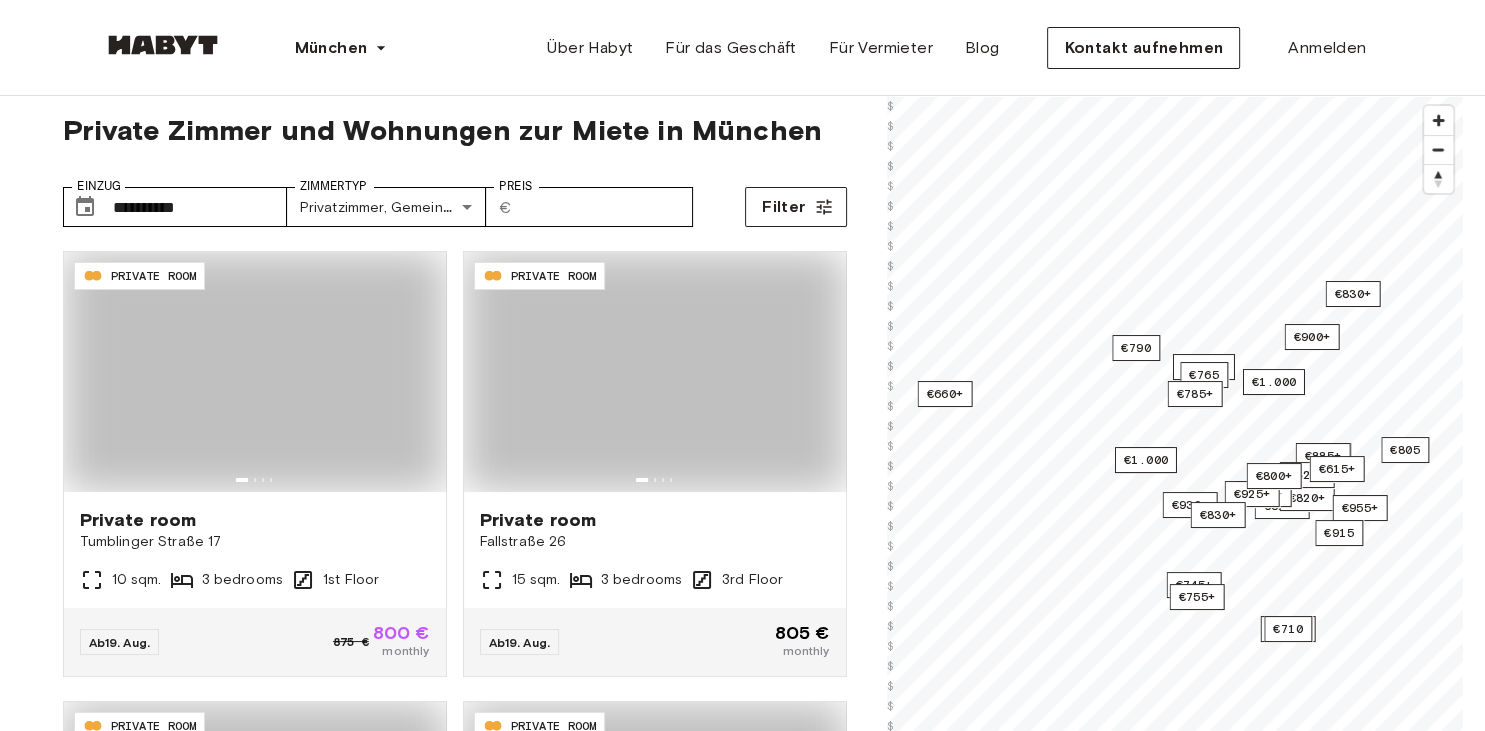 type on "**********" 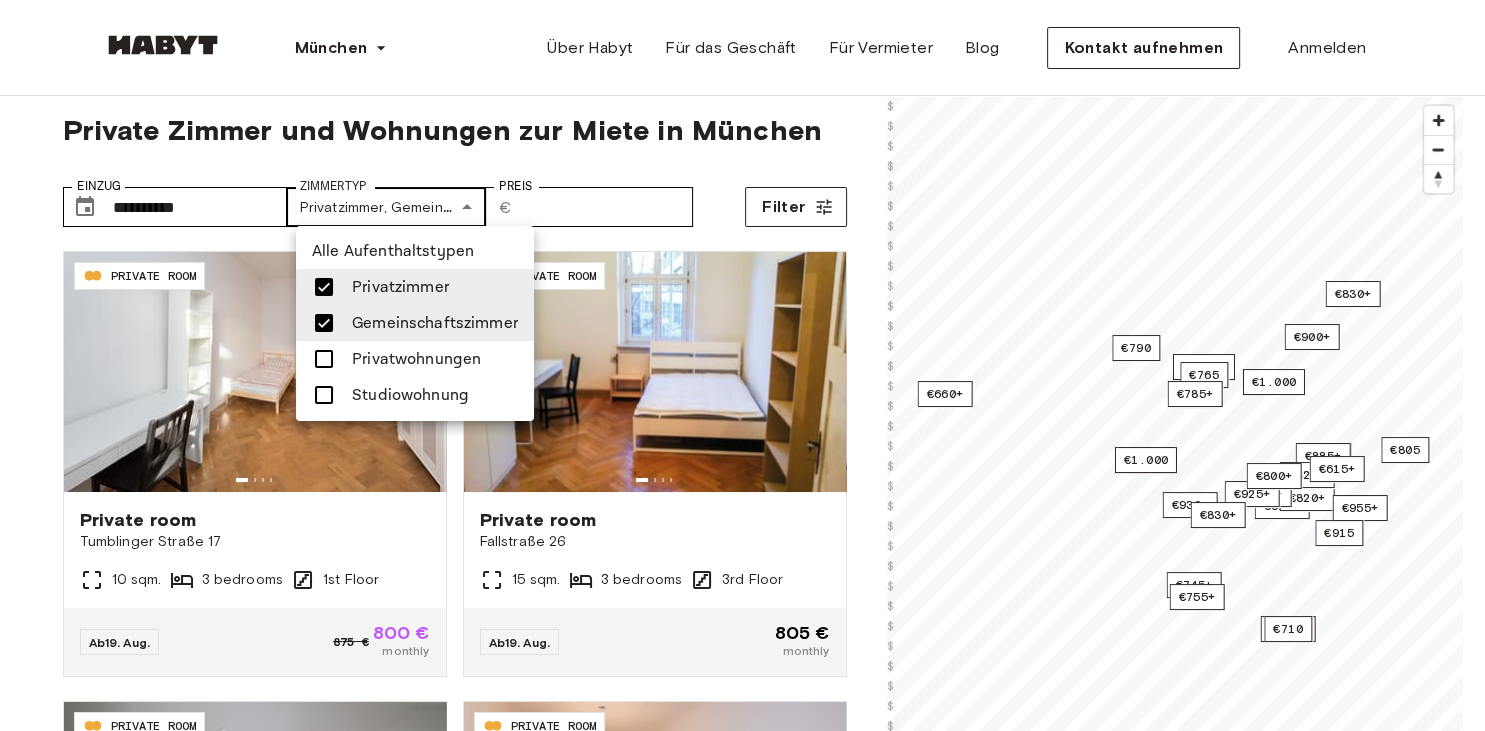 click on "[STREET_NUMBER] [STREET_NAME]" at bounding box center (742, 2398) 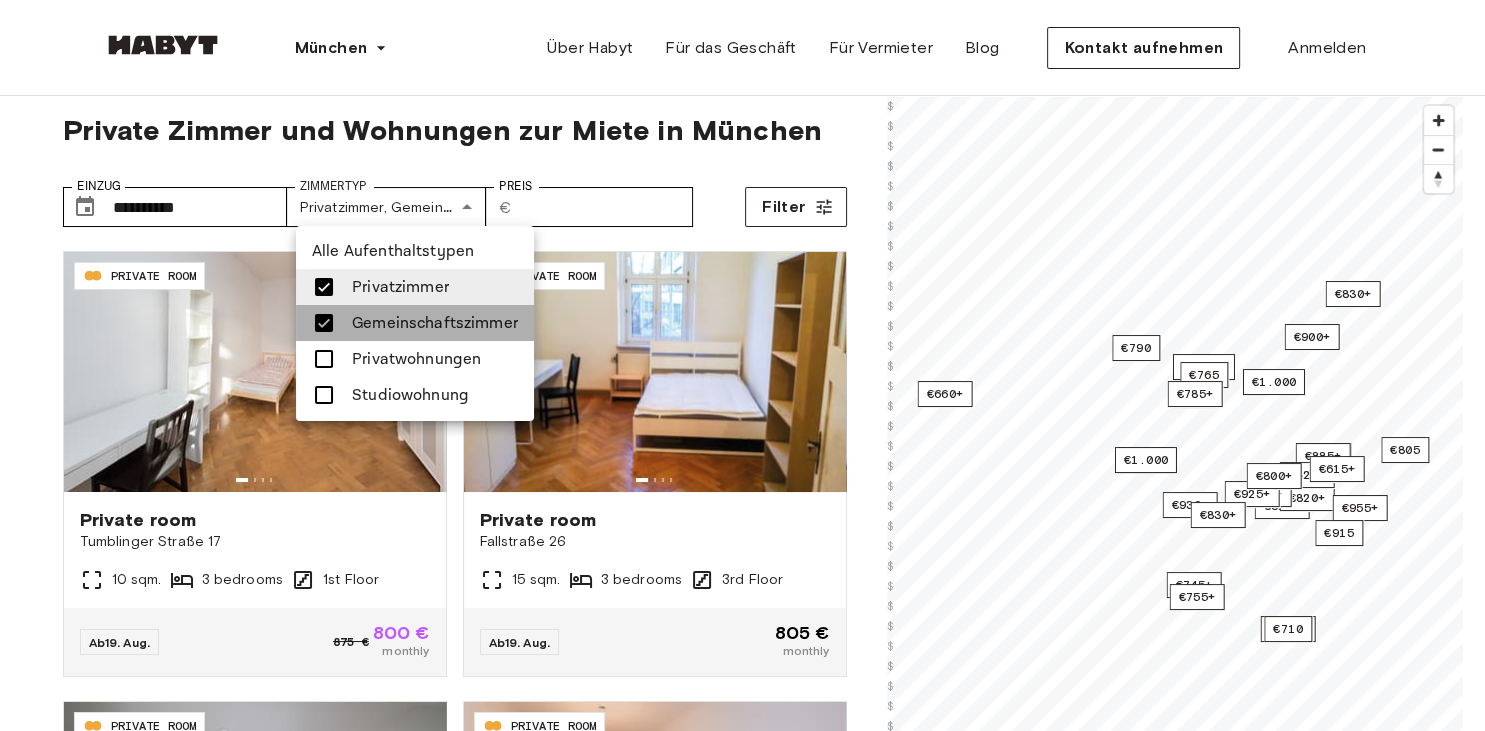 click at bounding box center [324, 323] 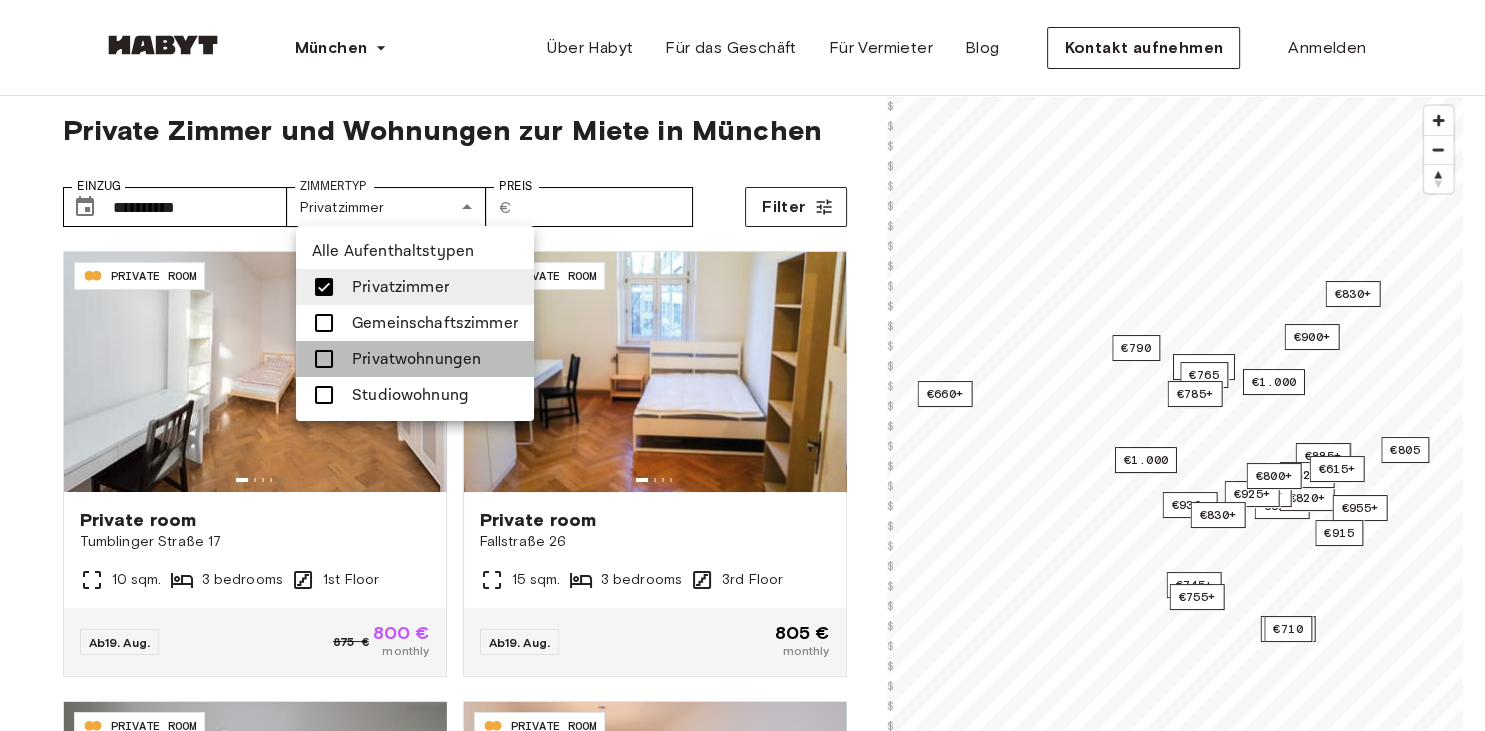 click at bounding box center (324, 359) 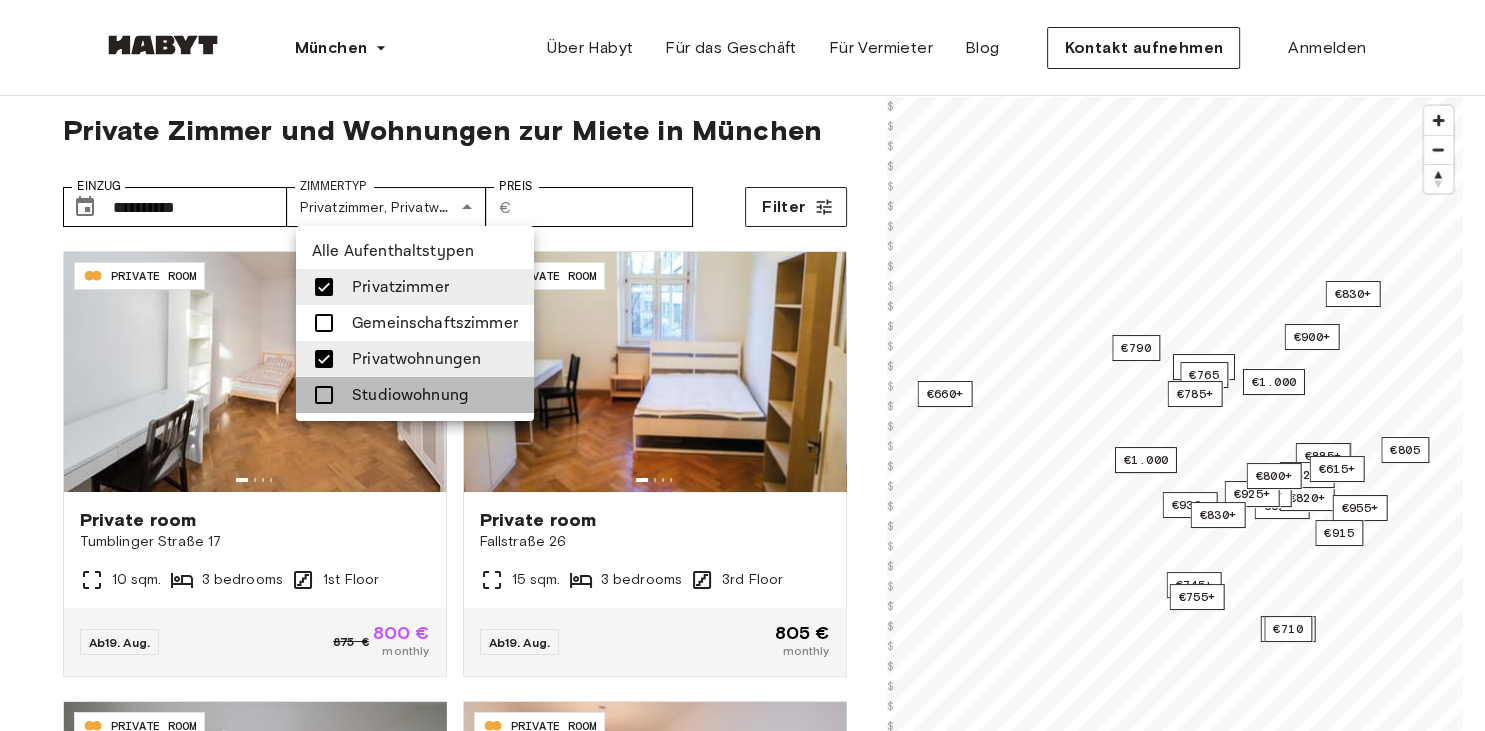 click at bounding box center [324, 395] 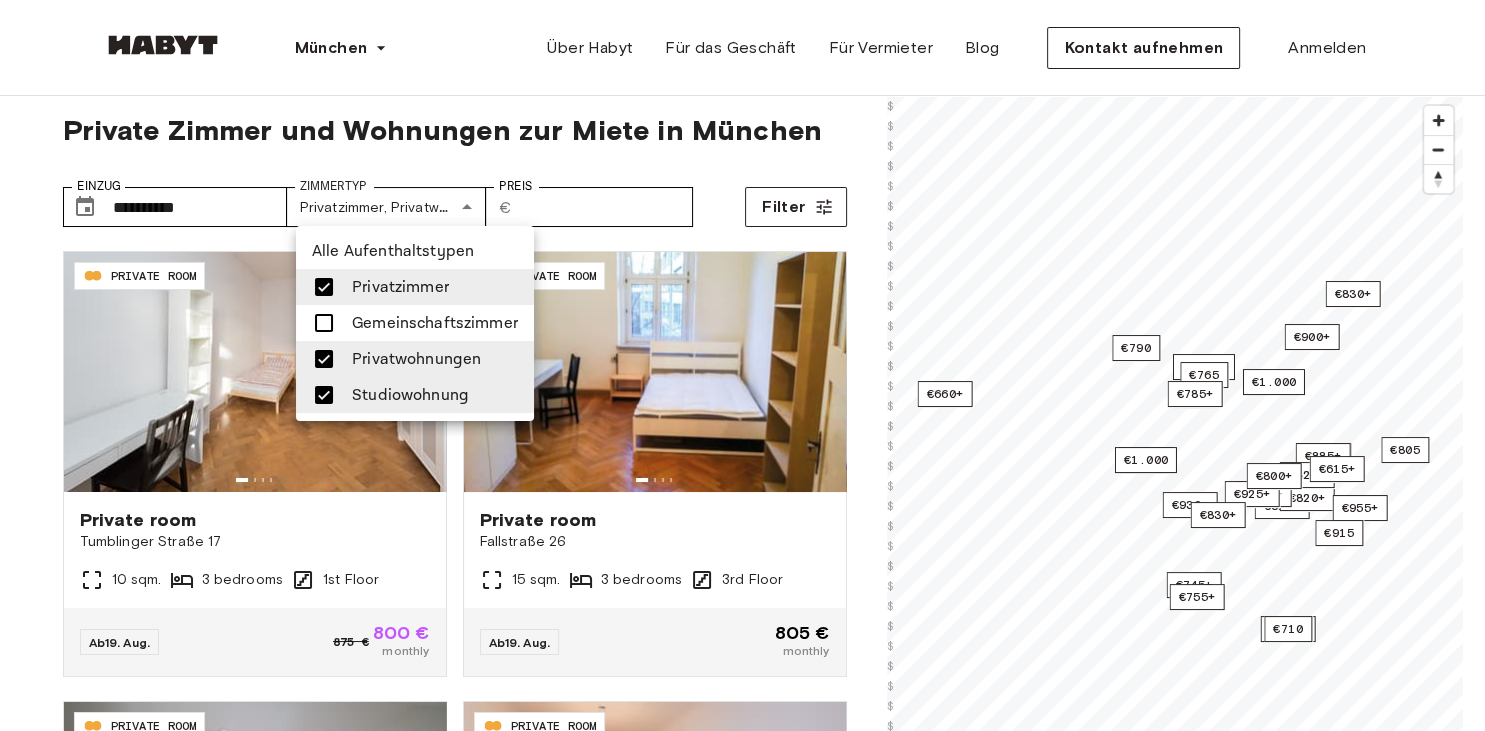 type on "**********" 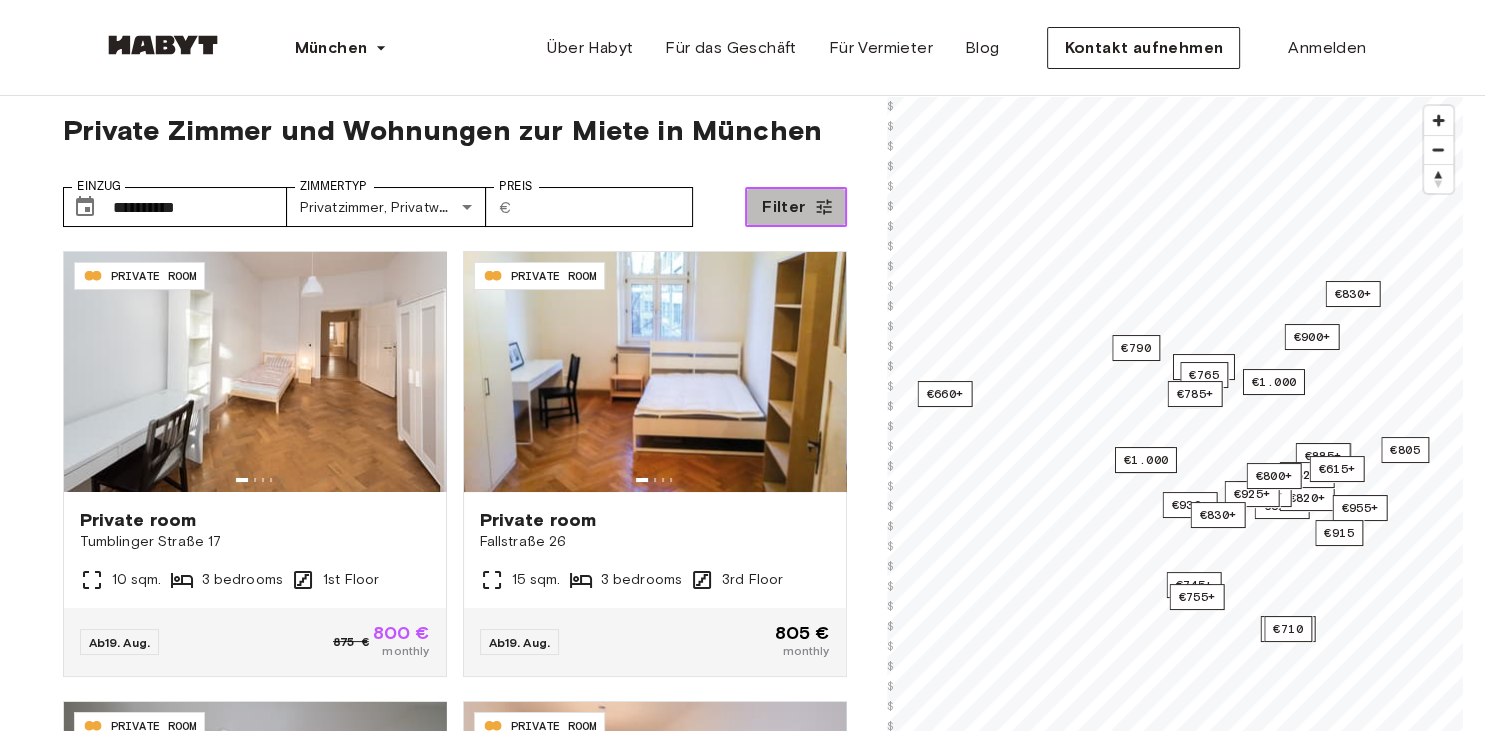 click on "Filter" at bounding box center [783, 207] 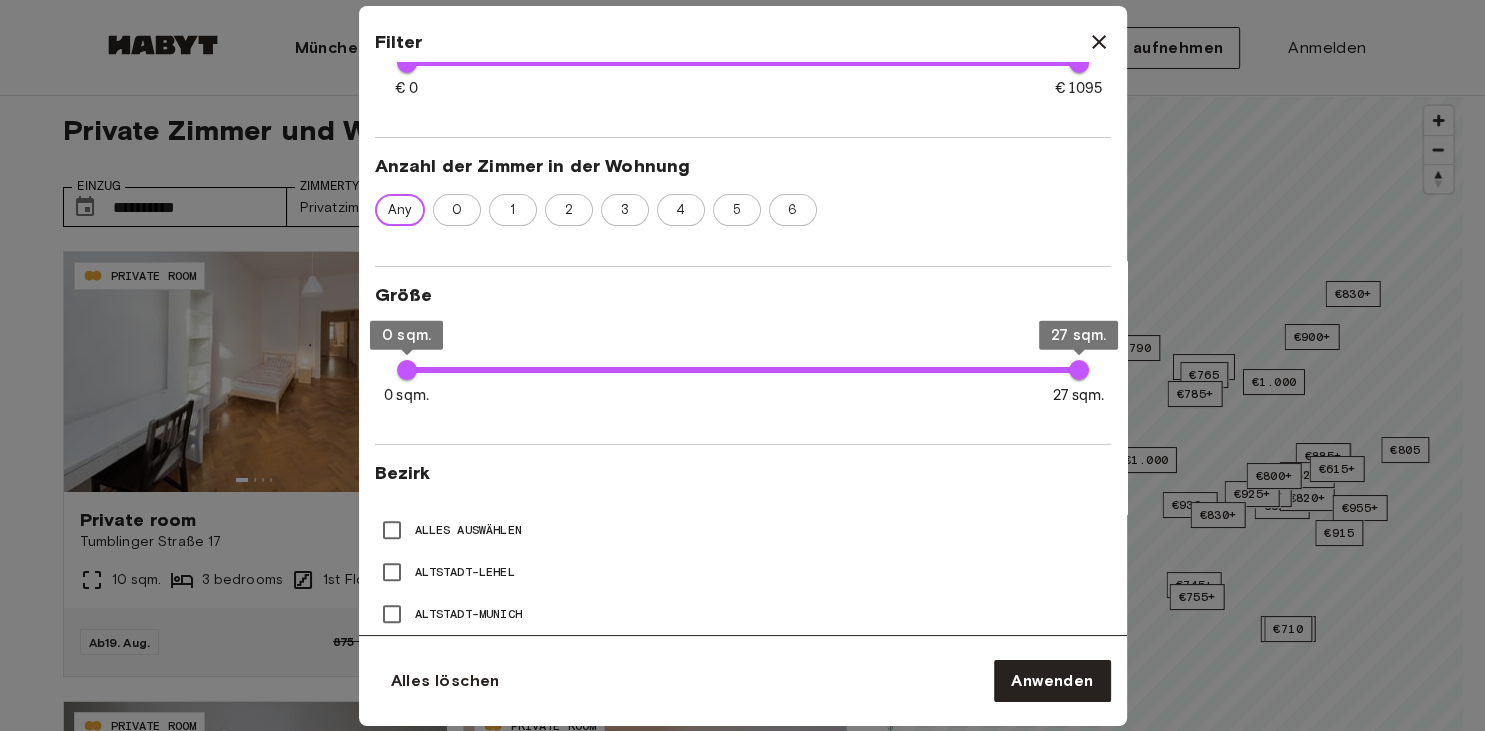 scroll, scrollTop: 515, scrollLeft: 0, axis: vertical 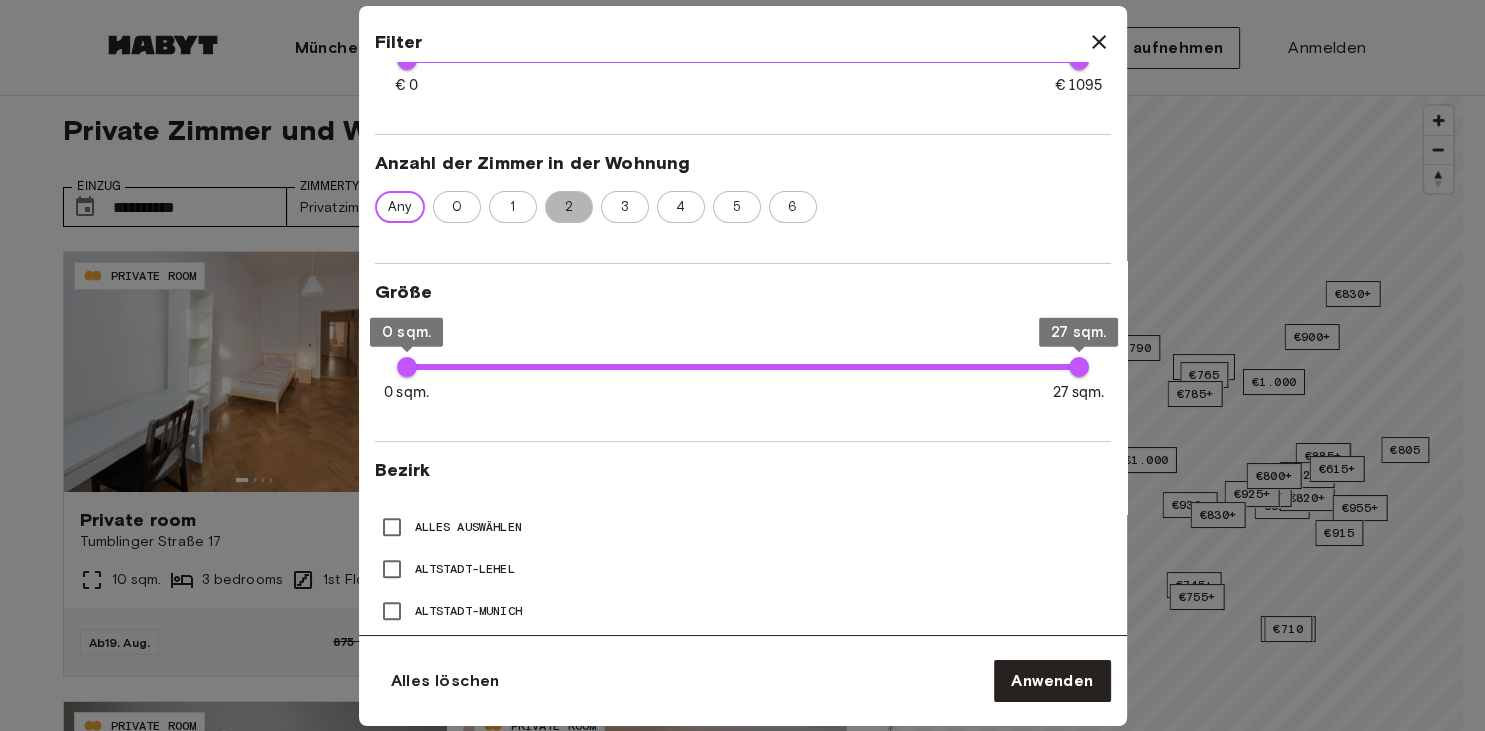 click on "2" at bounding box center [569, 207] 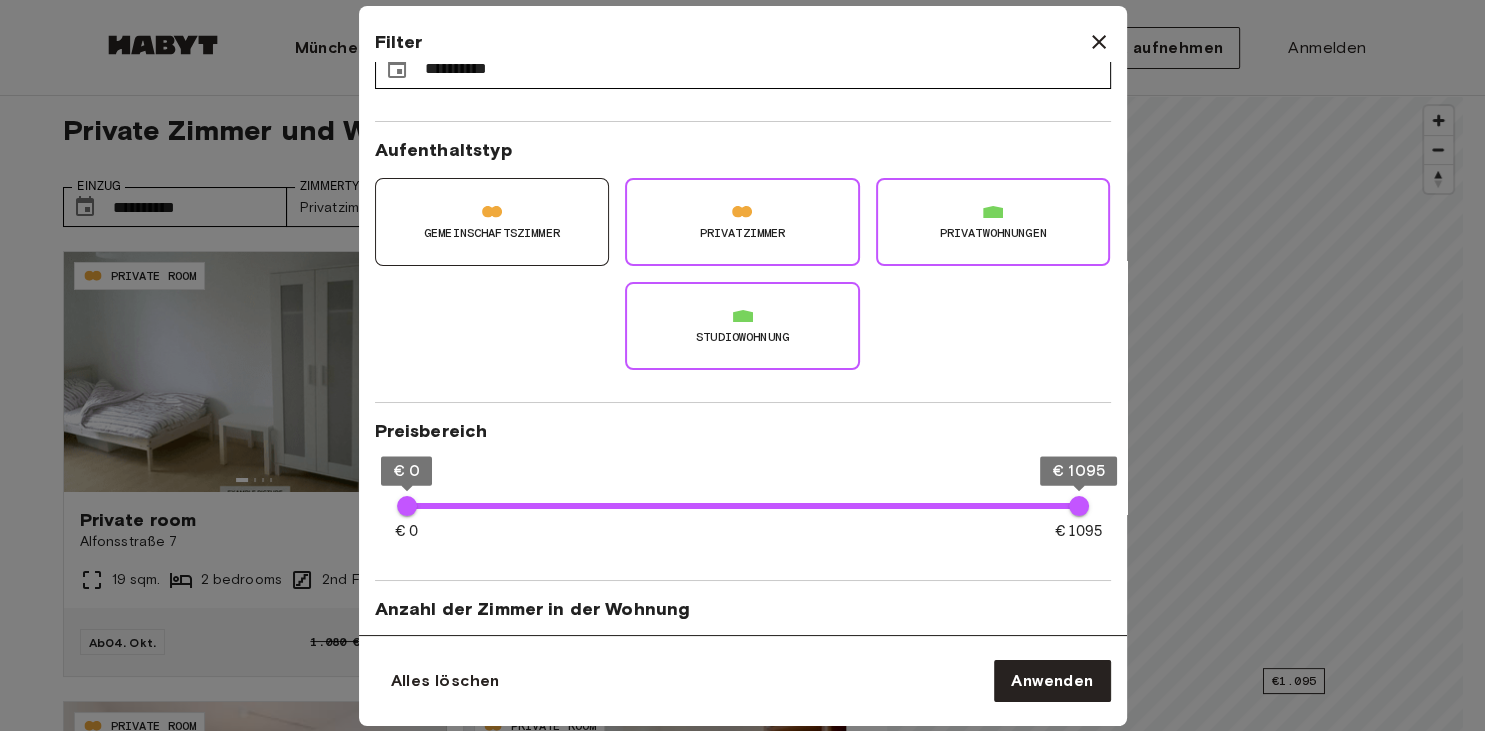 scroll, scrollTop: 0, scrollLeft: 0, axis: both 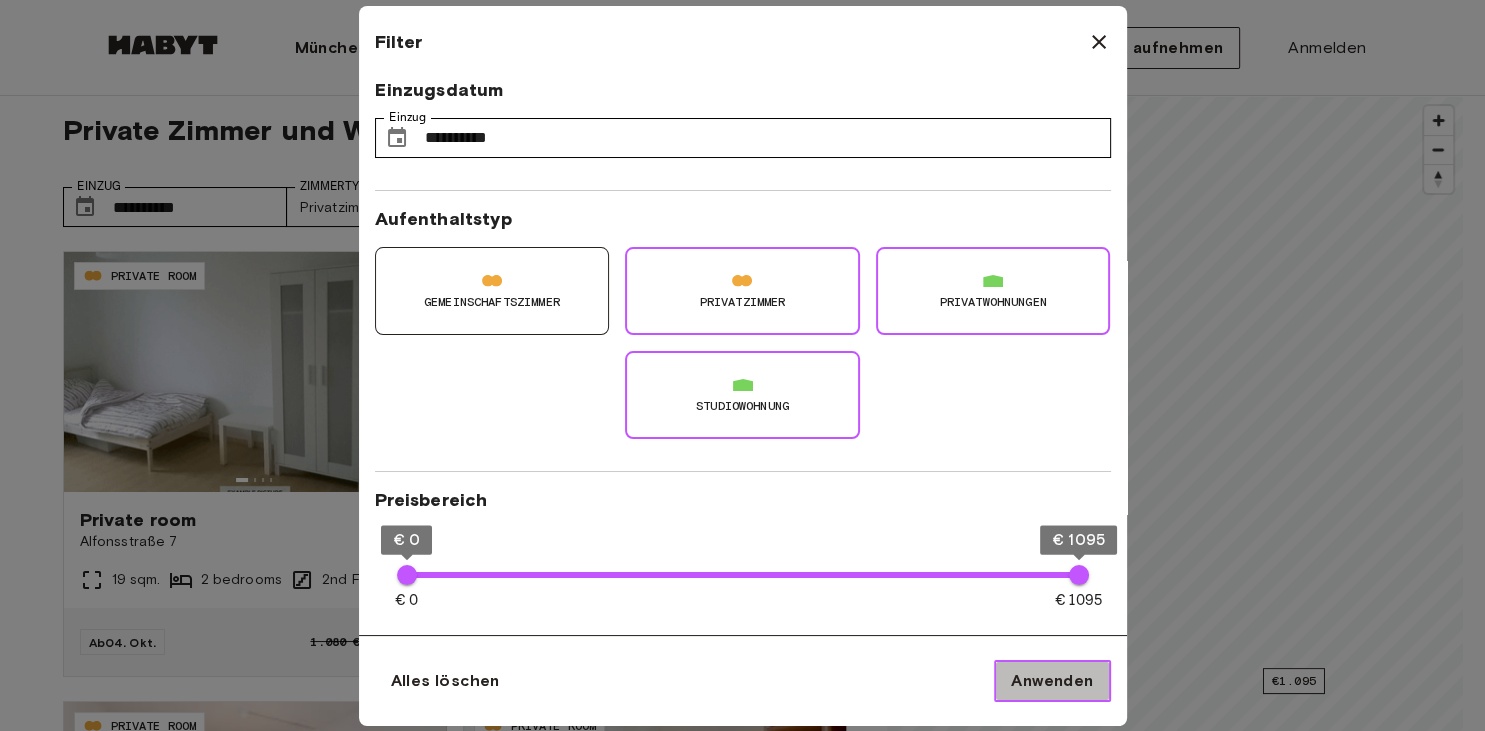 click on "Anwenden" at bounding box center (1052, 681) 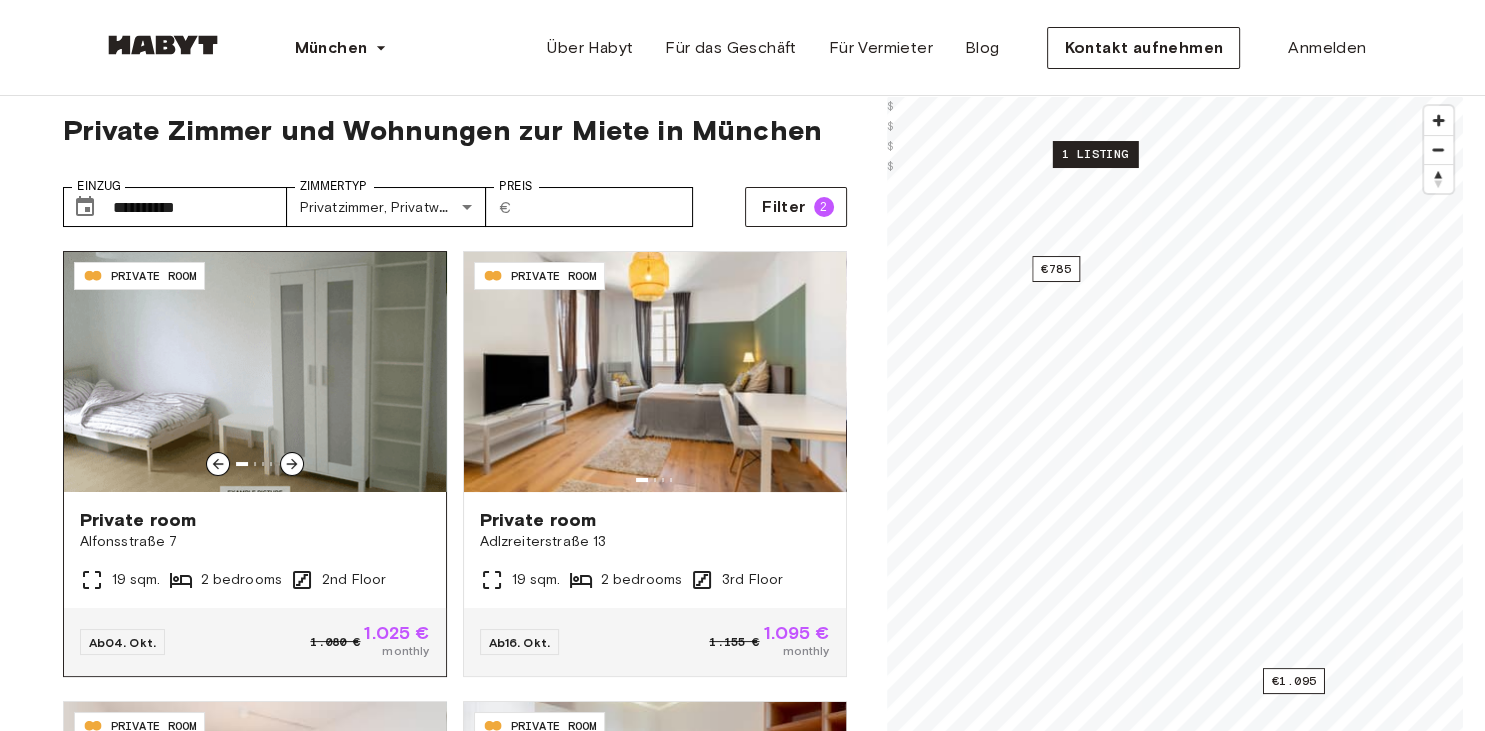 click 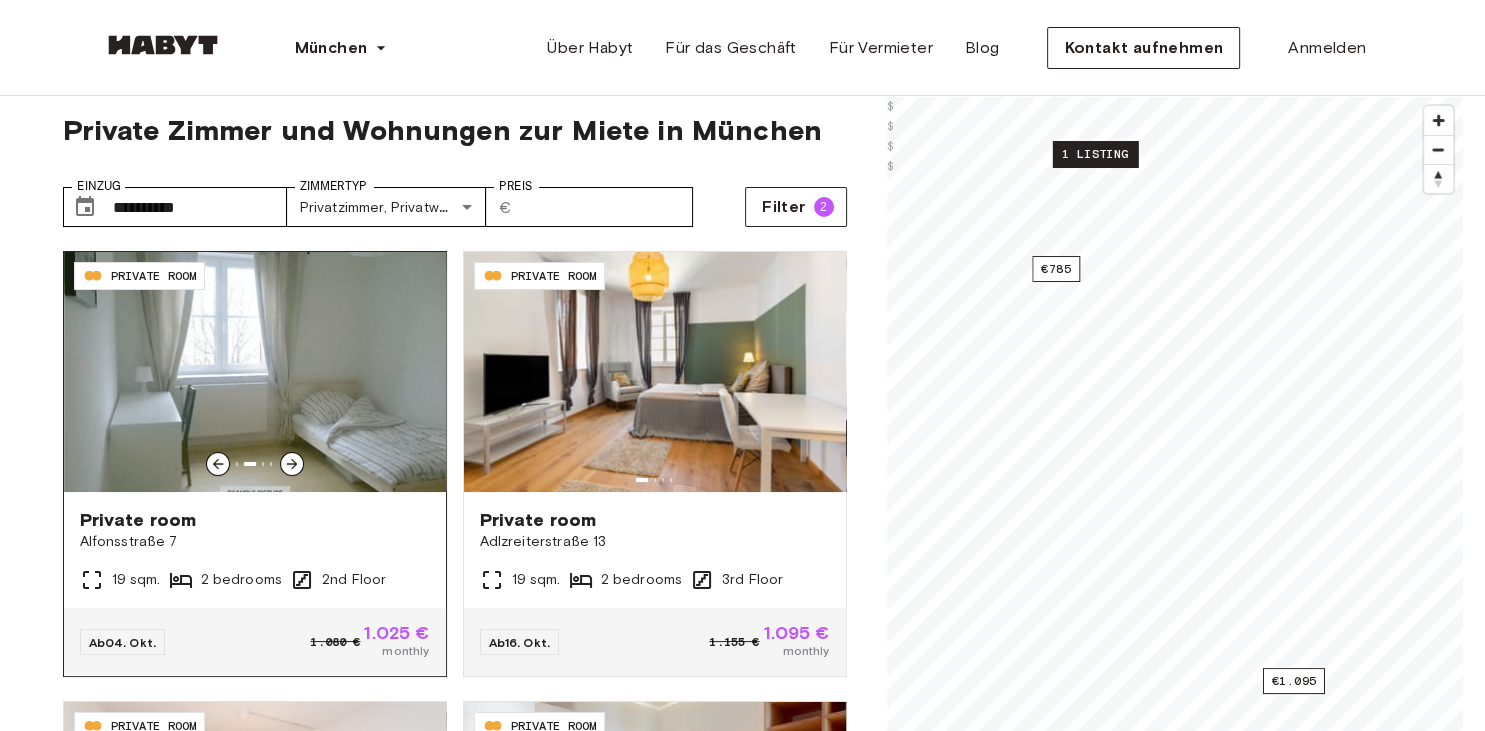 click 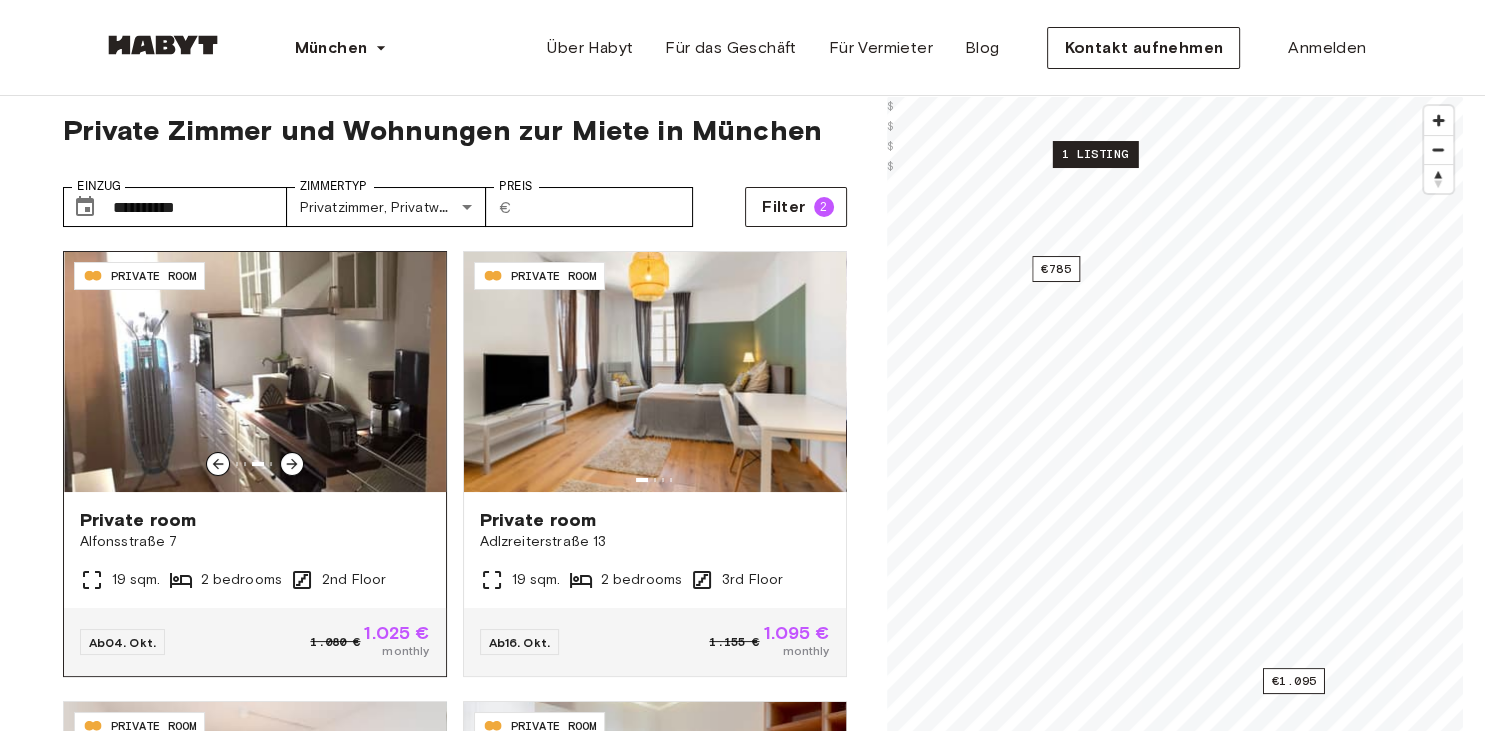 click 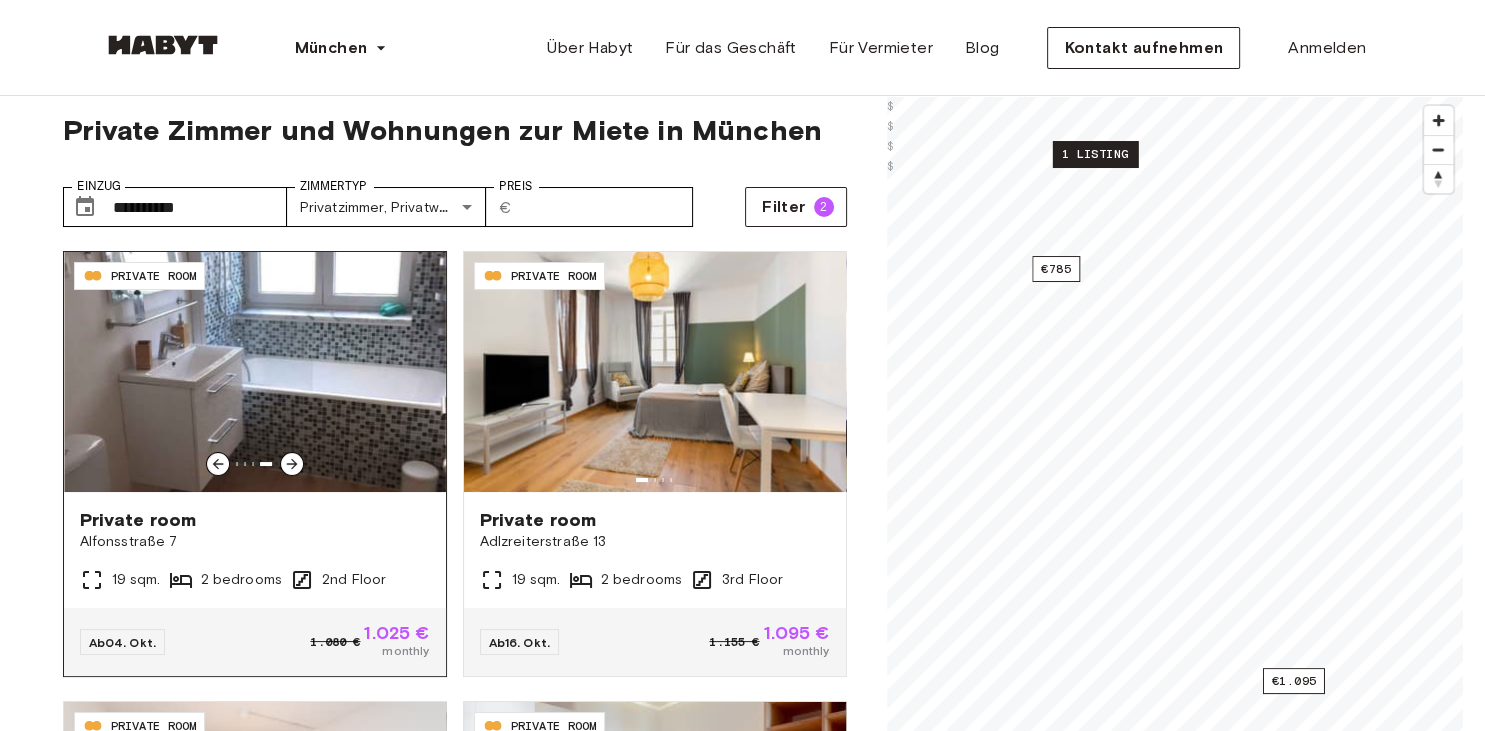 click 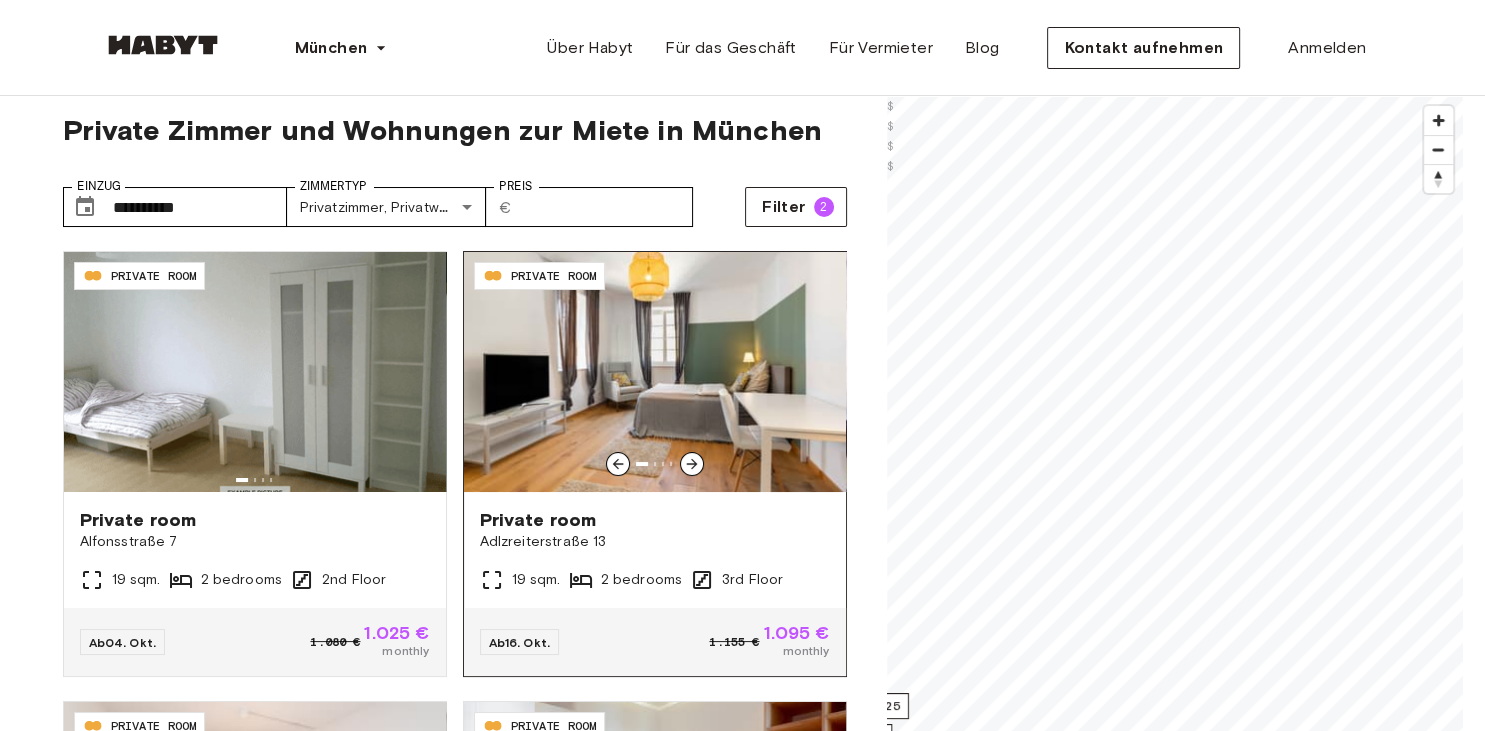 scroll, scrollTop: 184, scrollLeft: 0, axis: vertical 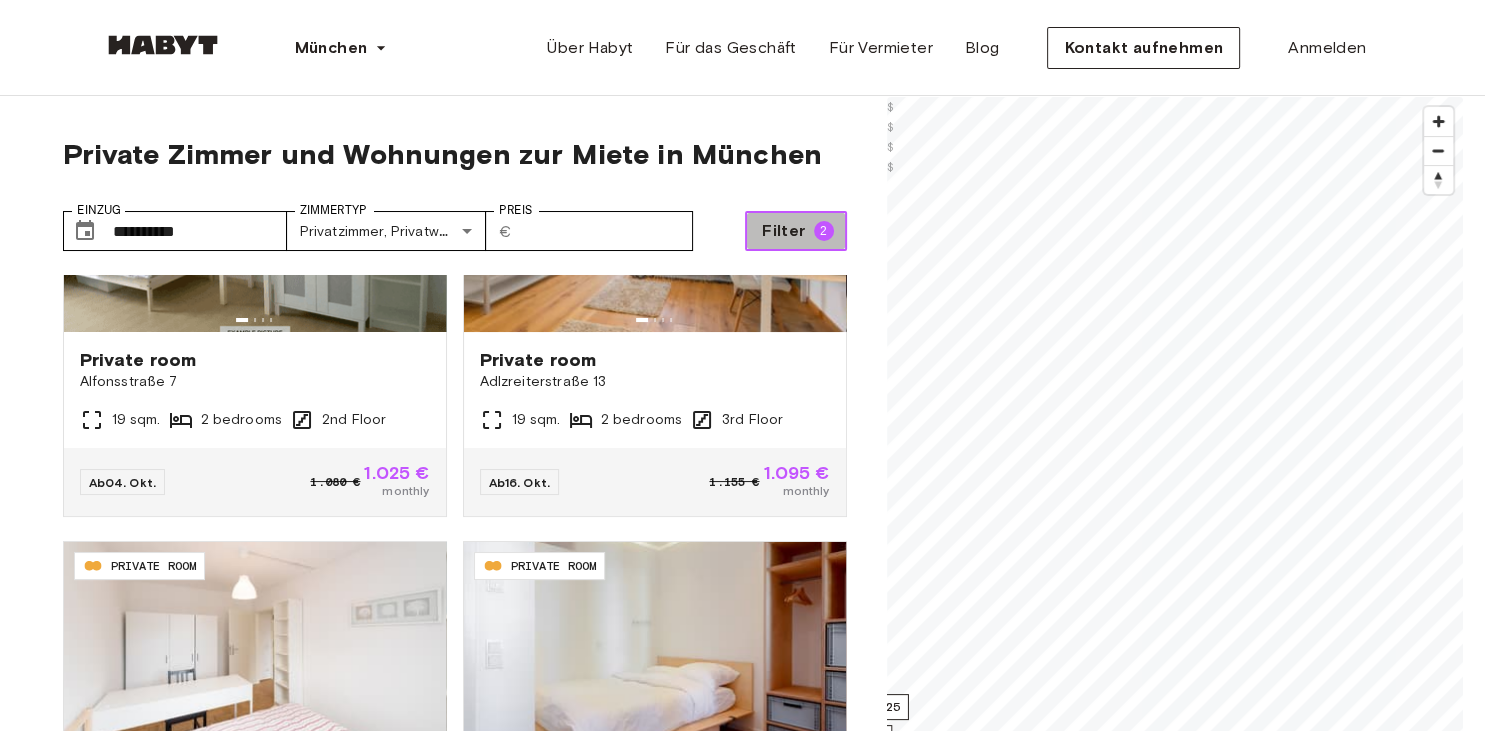 click on "2" at bounding box center [824, 231] 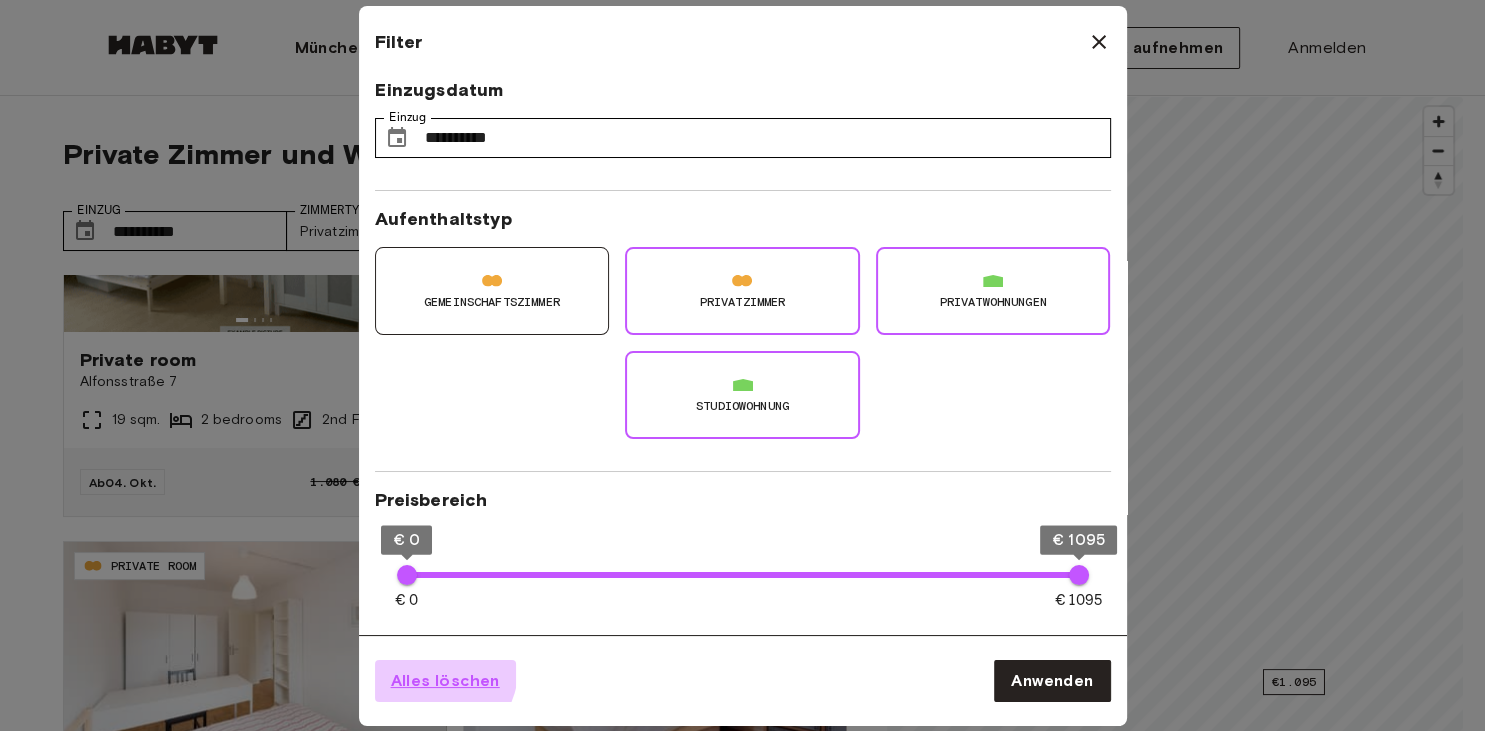 click on "Alles löschen" at bounding box center (445, 681) 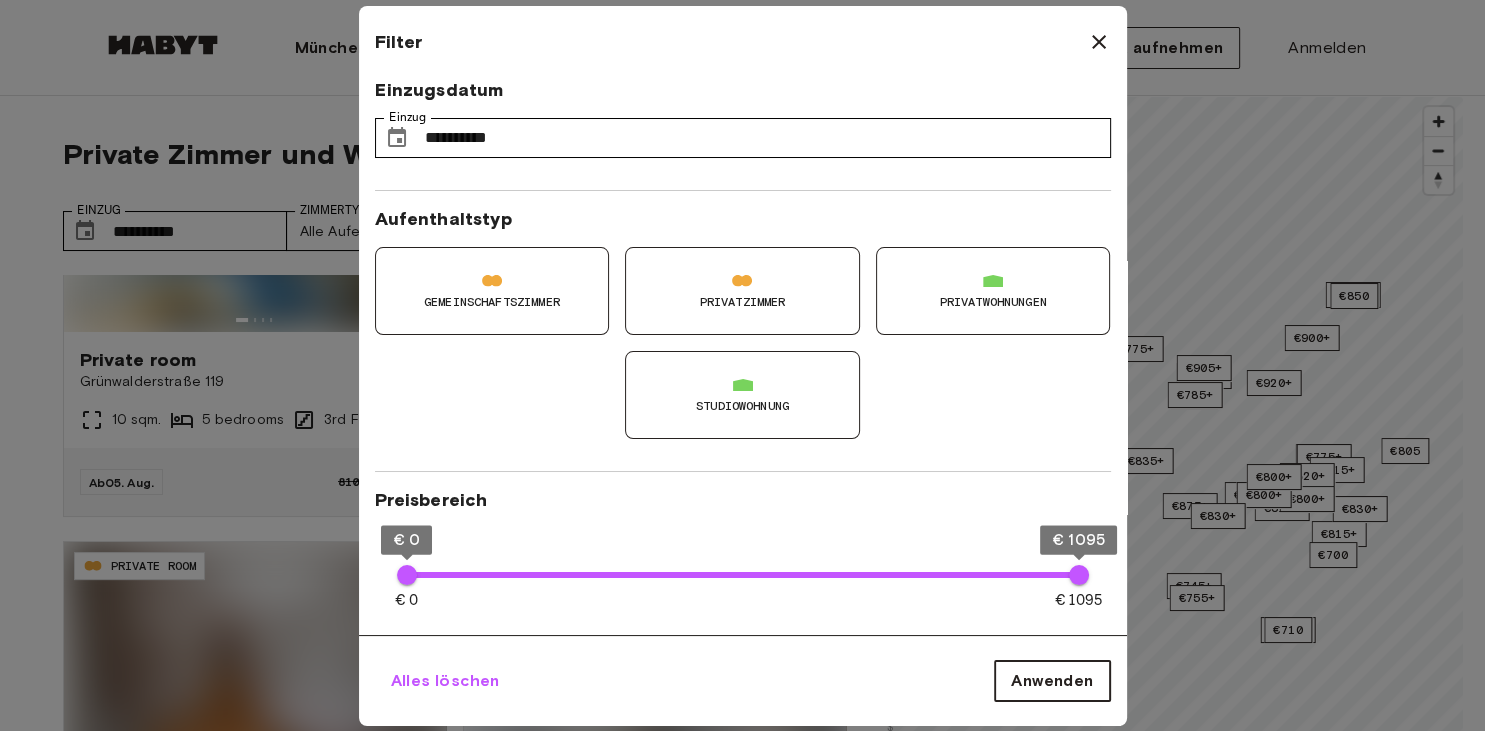 type on "**********" 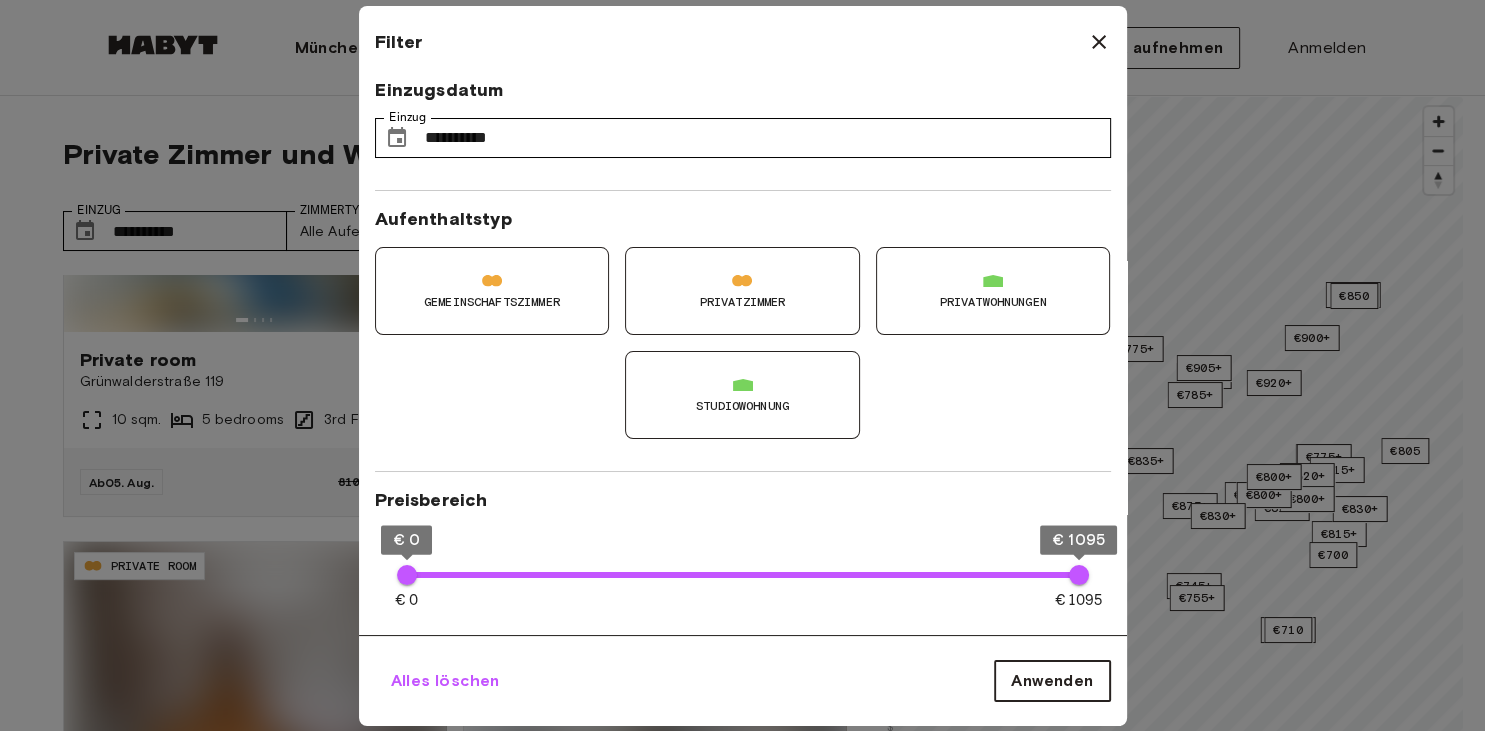 type on "**********" 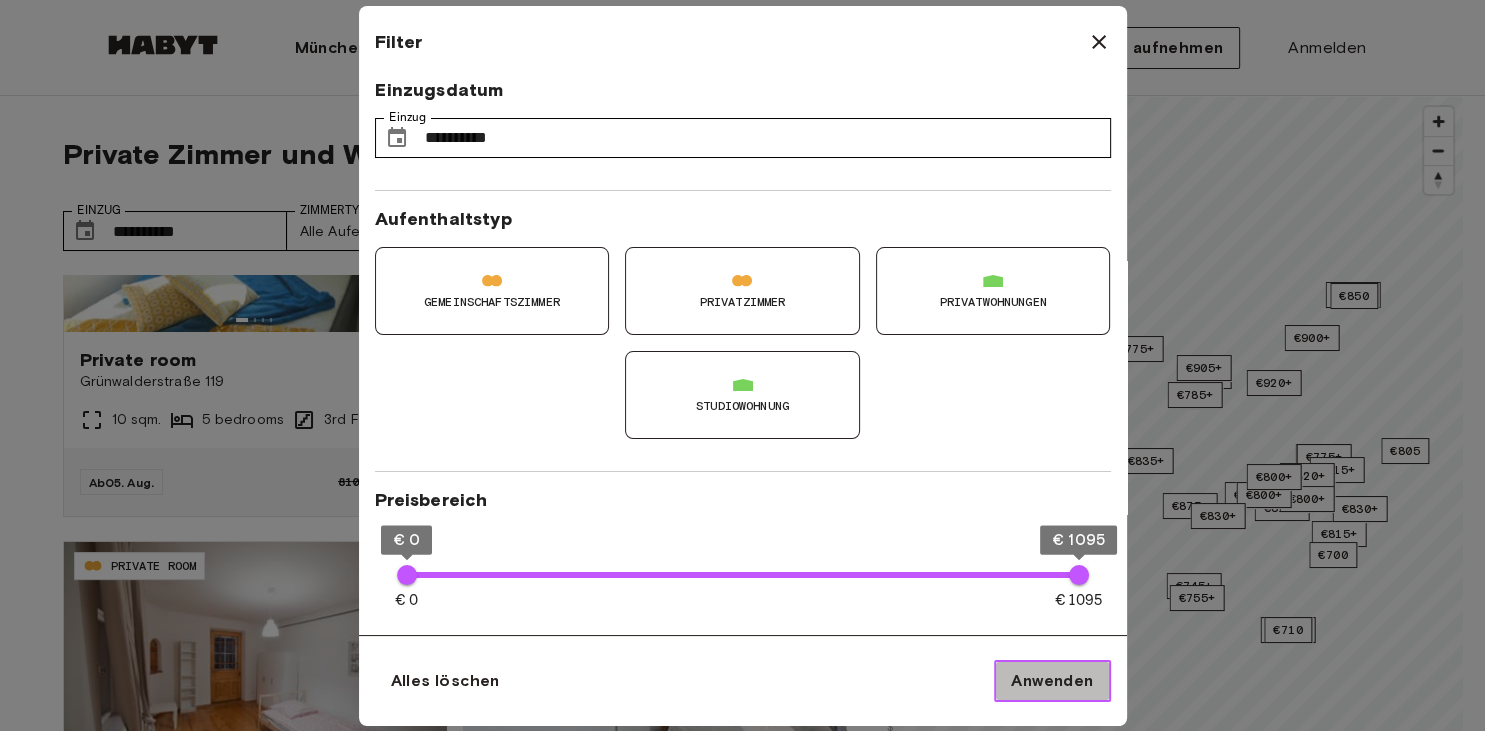 click on "Anwenden" at bounding box center (1052, 681) 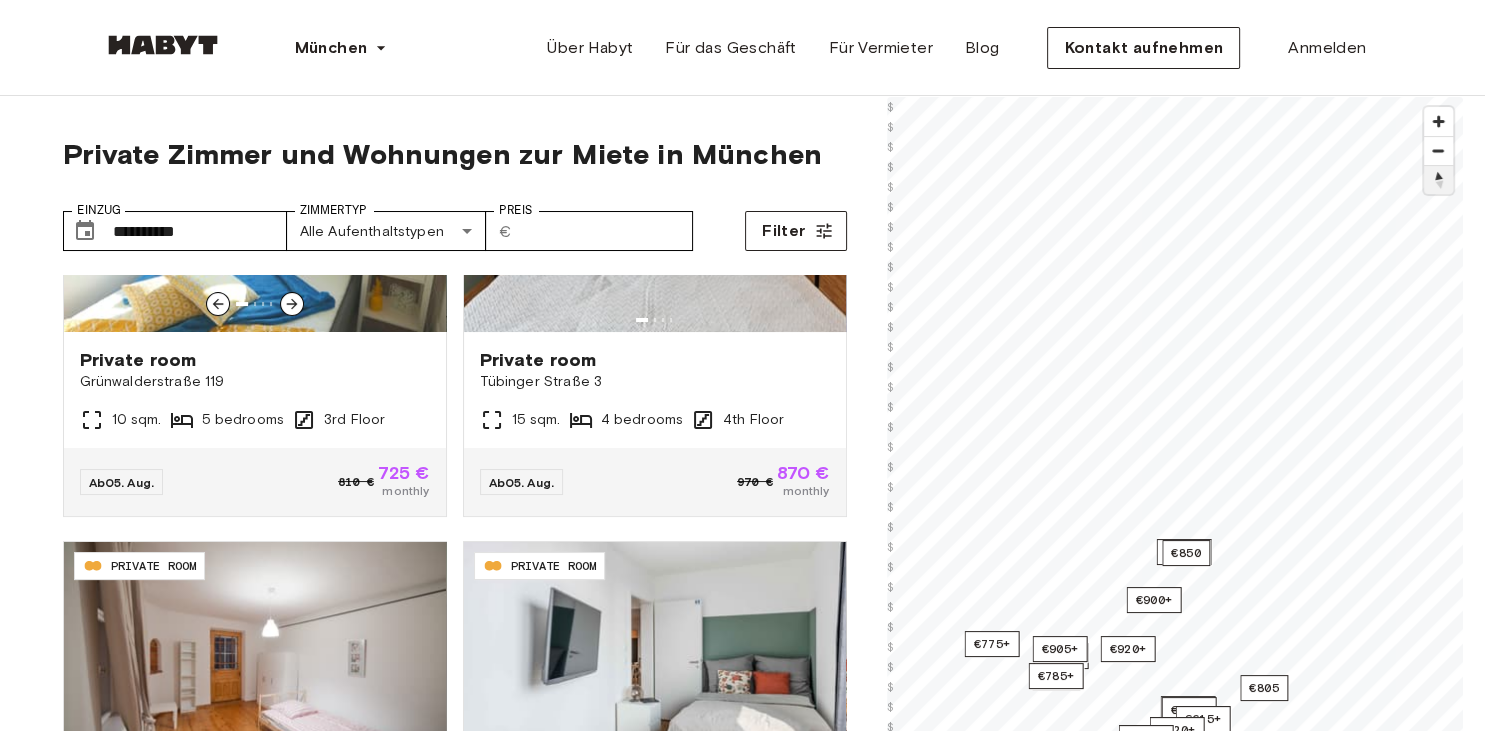 click at bounding box center [1438, 179] 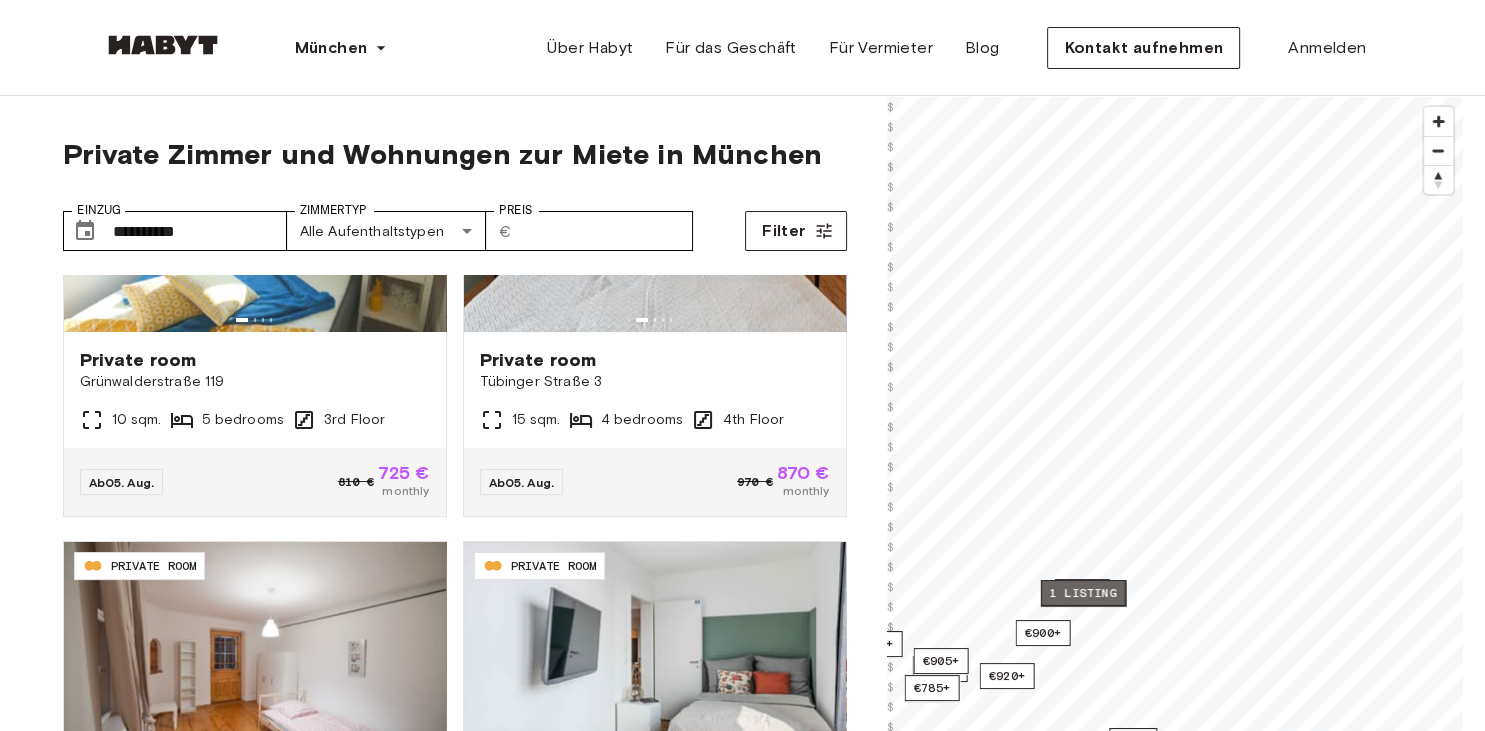 click on "1 listing" at bounding box center (1082, 593) 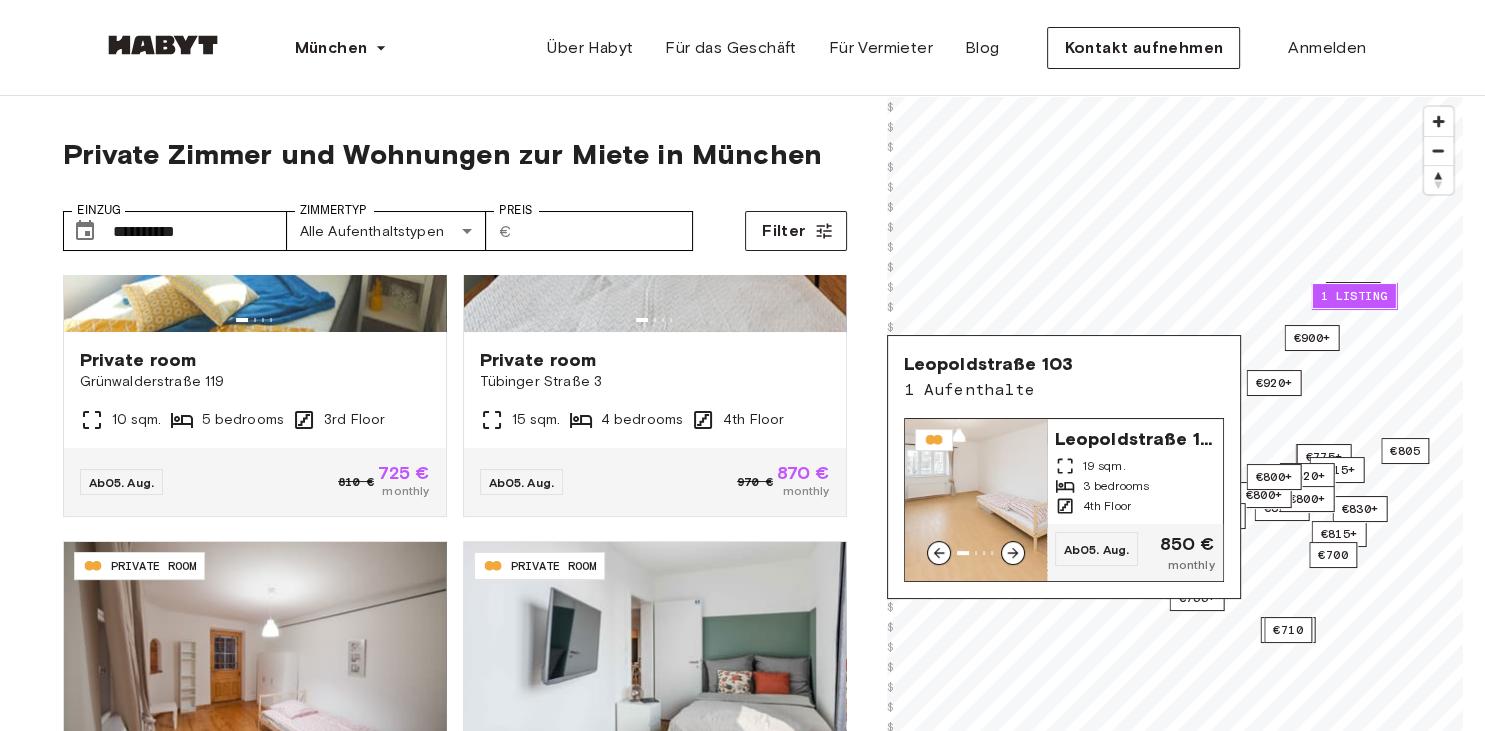 click on "19 sqm." at bounding box center (1135, 466) 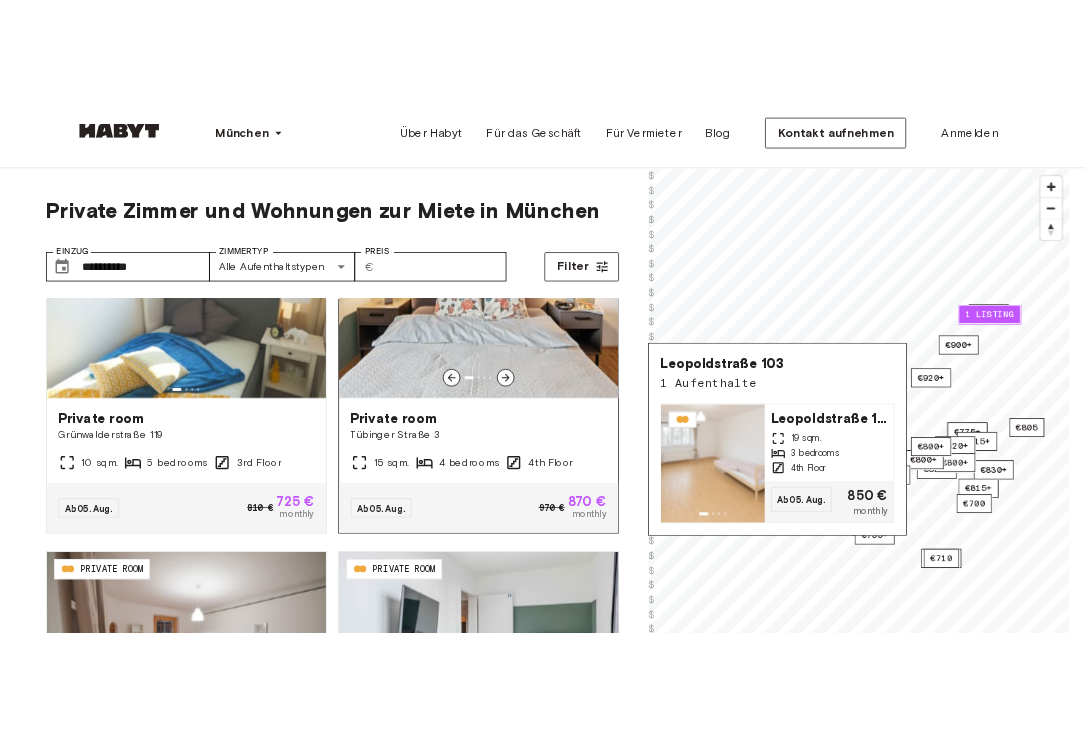 scroll, scrollTop: 0, scrollLeft: 0, axis: both 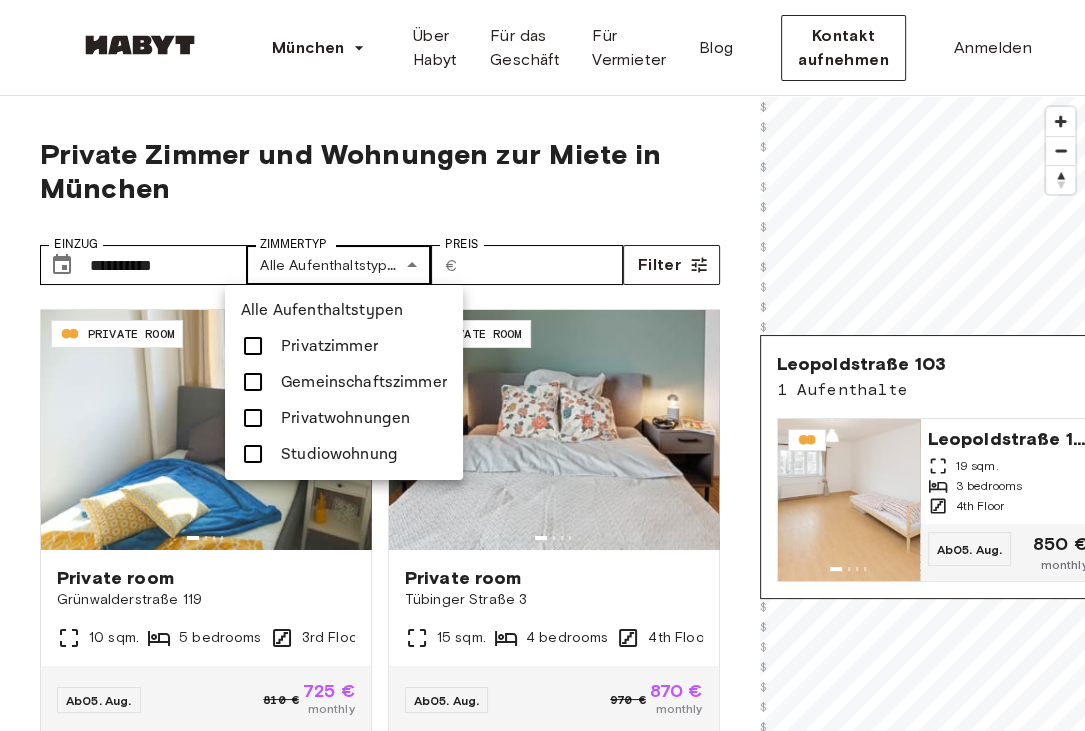 click on "[STREET_NUMBER] [STREET_NAME]" at bounding box center (542, 2557) 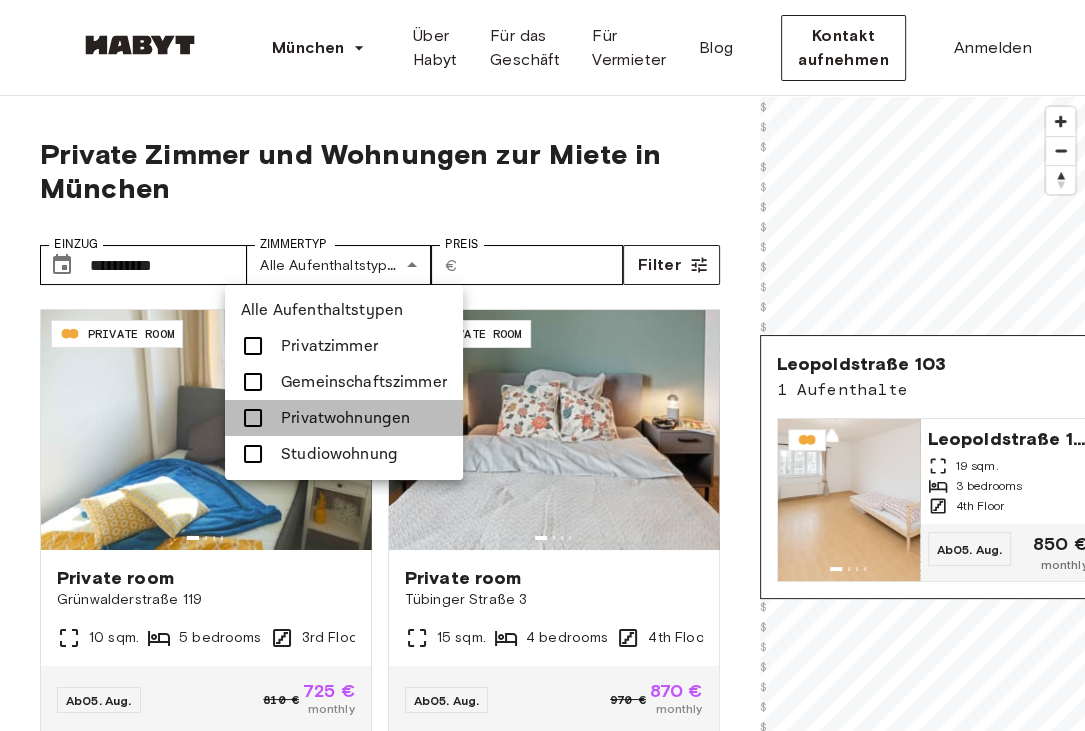 click at bounding box center (253, 418) 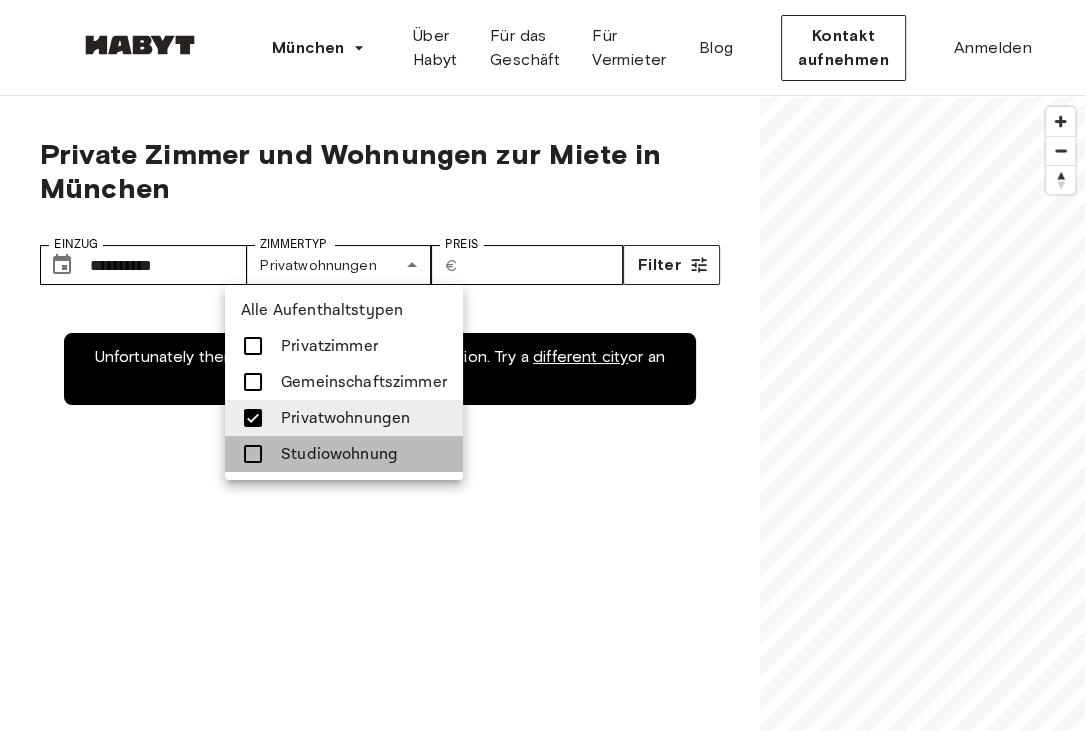 click at bounding box center (253, 454) 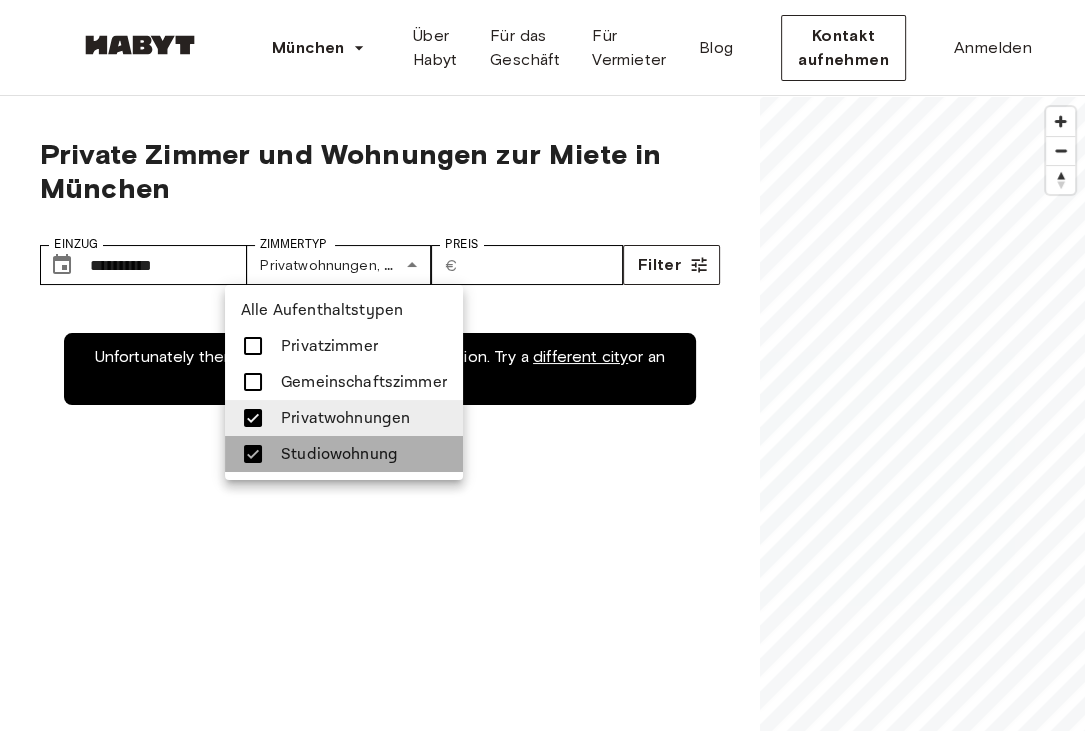 click at bounding box center [253, 454] 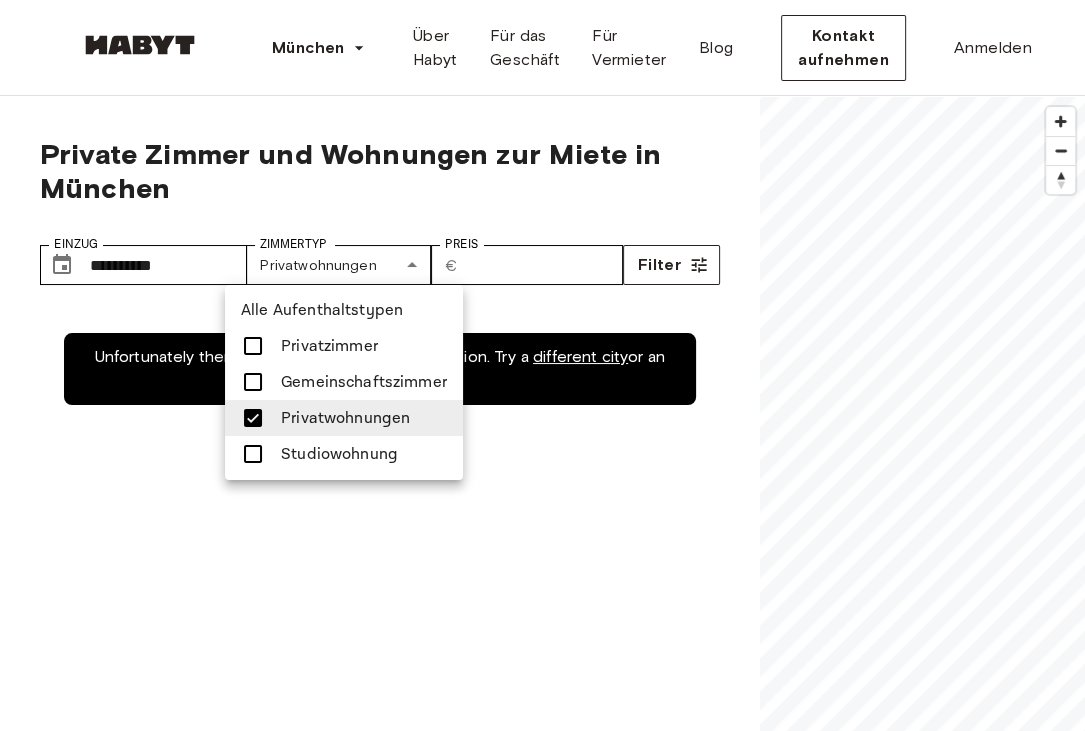 click at bounding box center [542, 365] 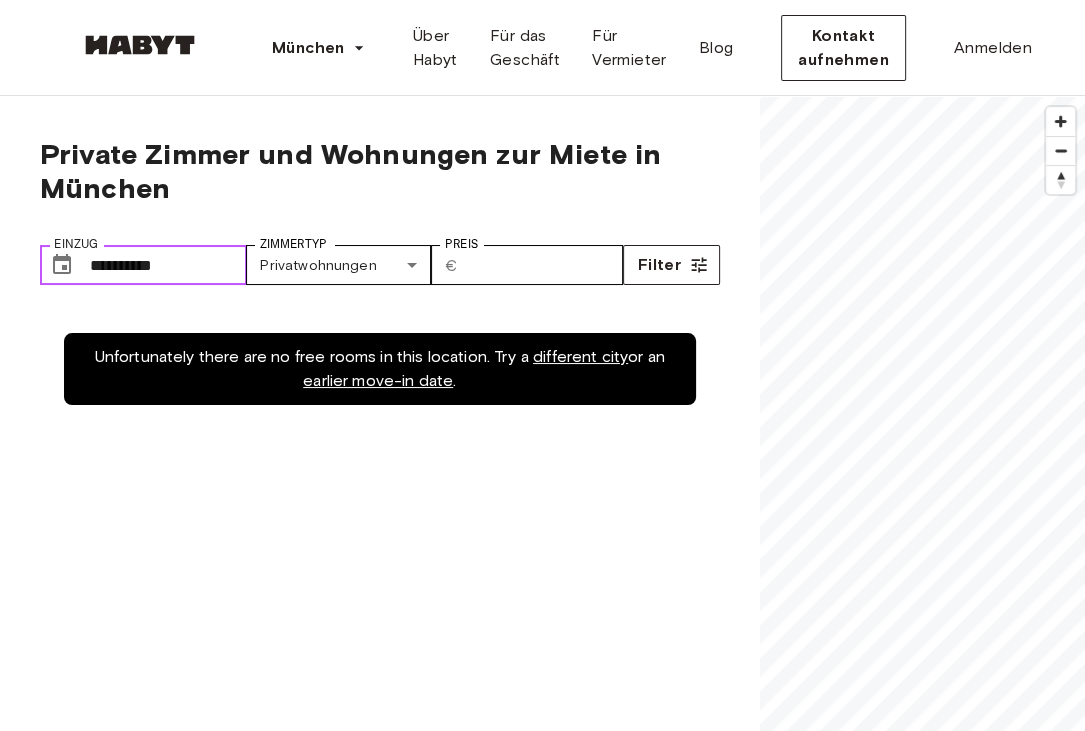 click on "**********" at bounding box center [168, 265] 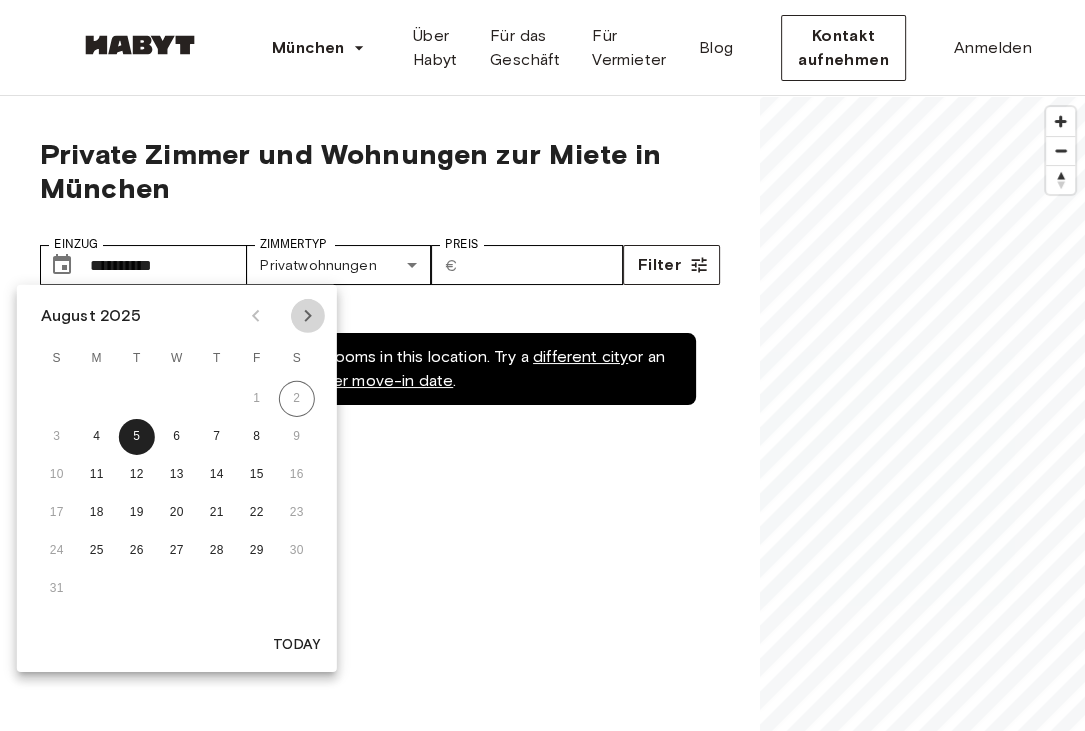 click 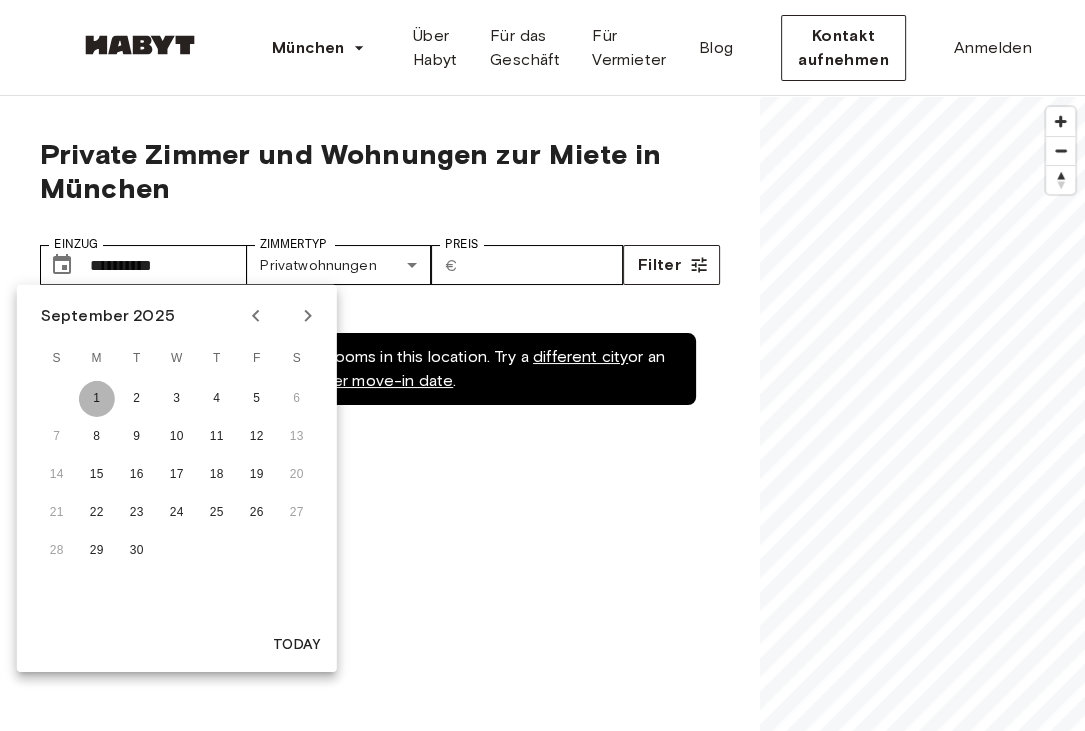 click on "1" at bounding box center [97, 399] 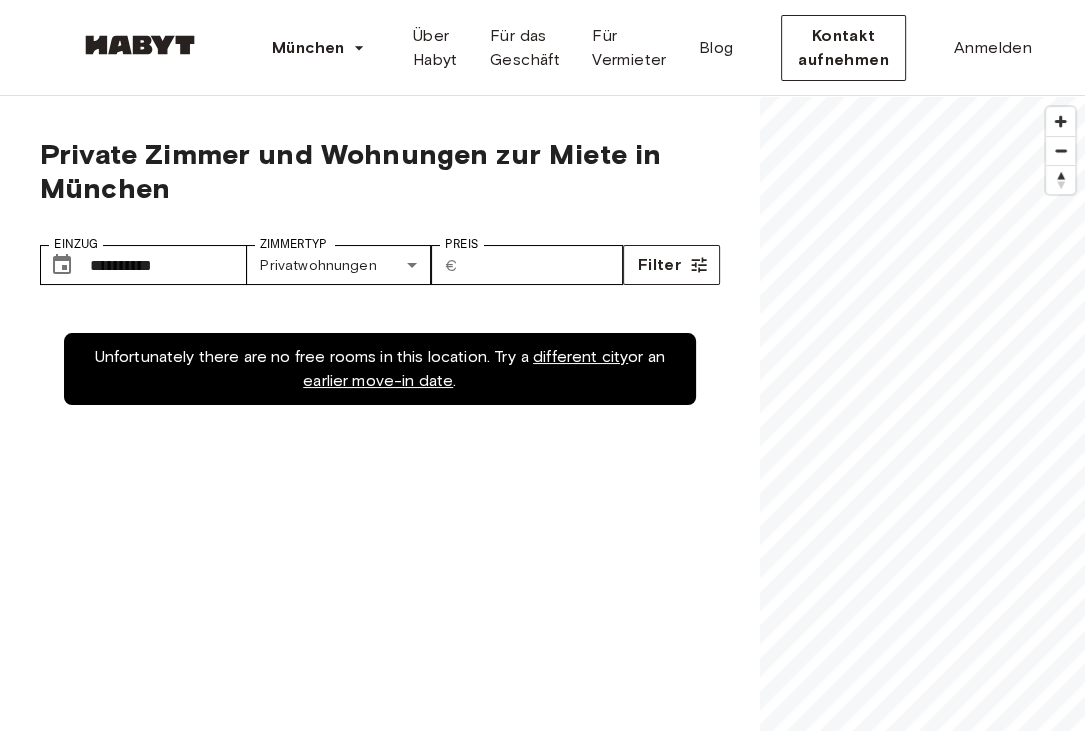 type on "**********" 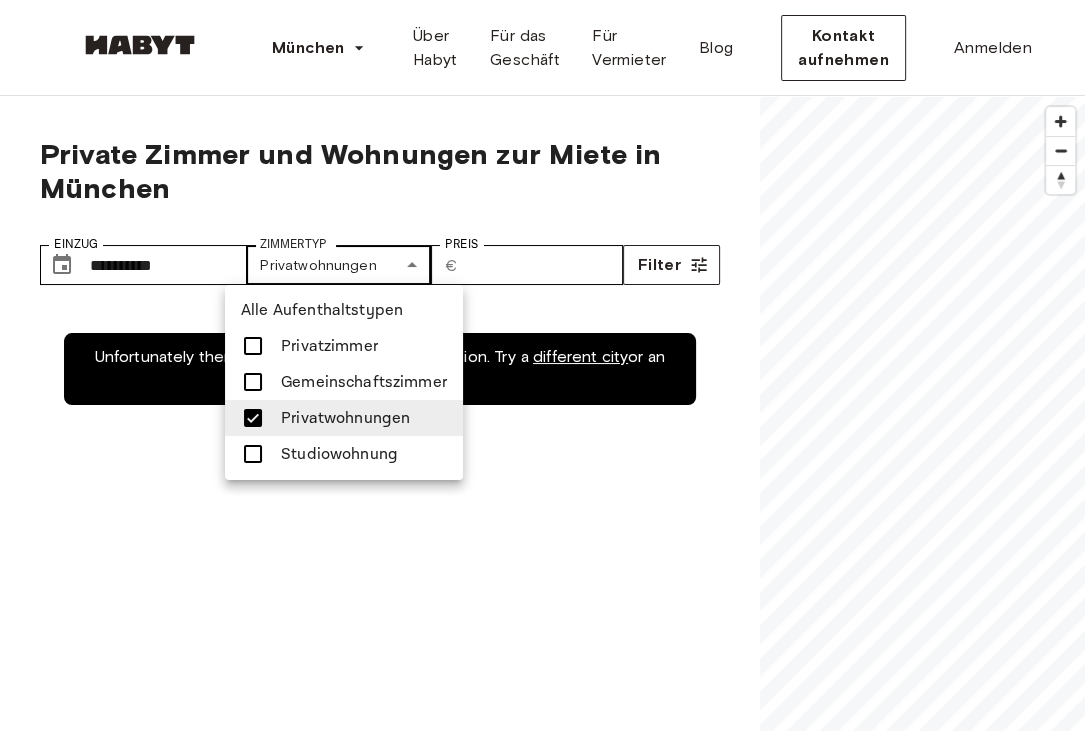 click on "[CITY]" at bounding box center [542, 2557] 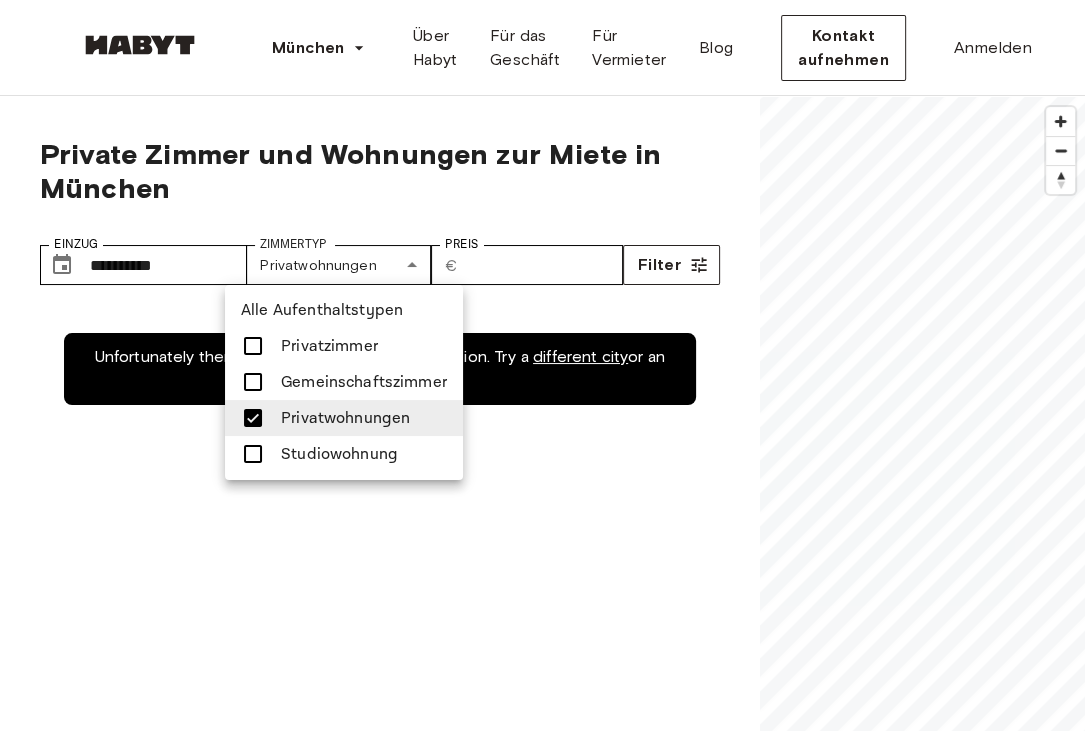 click on "Privatwohnungen" at bounding box center [345, 418] 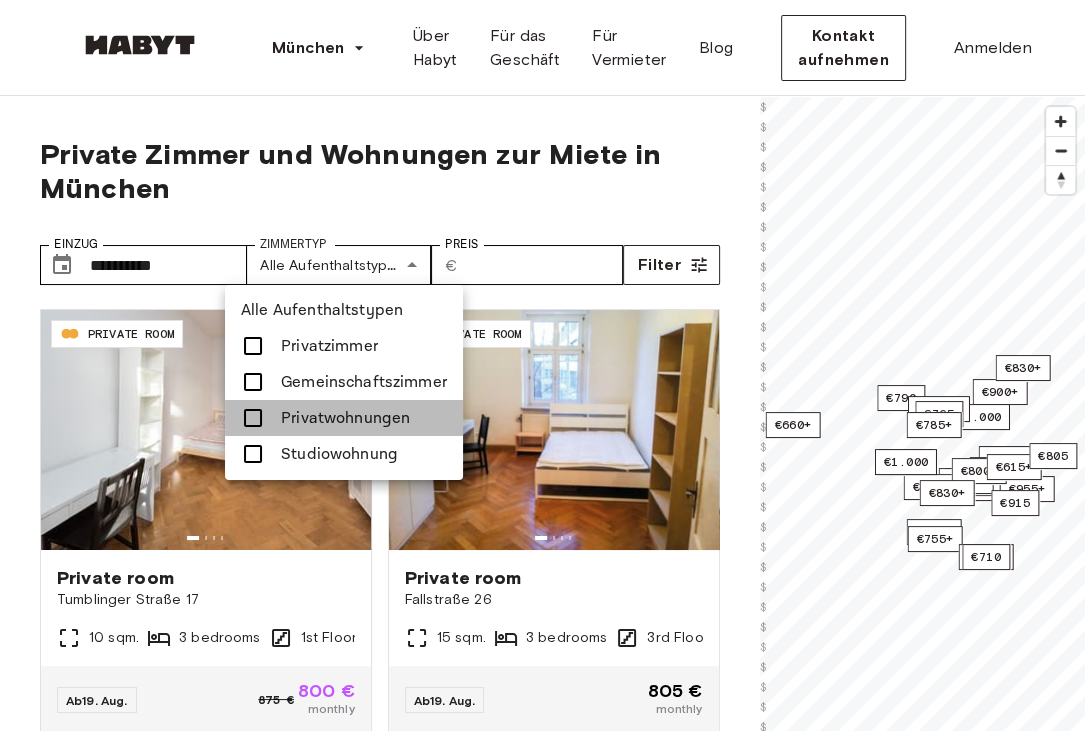 click on "Privatwohnungen" at bounding box center [345, 418] 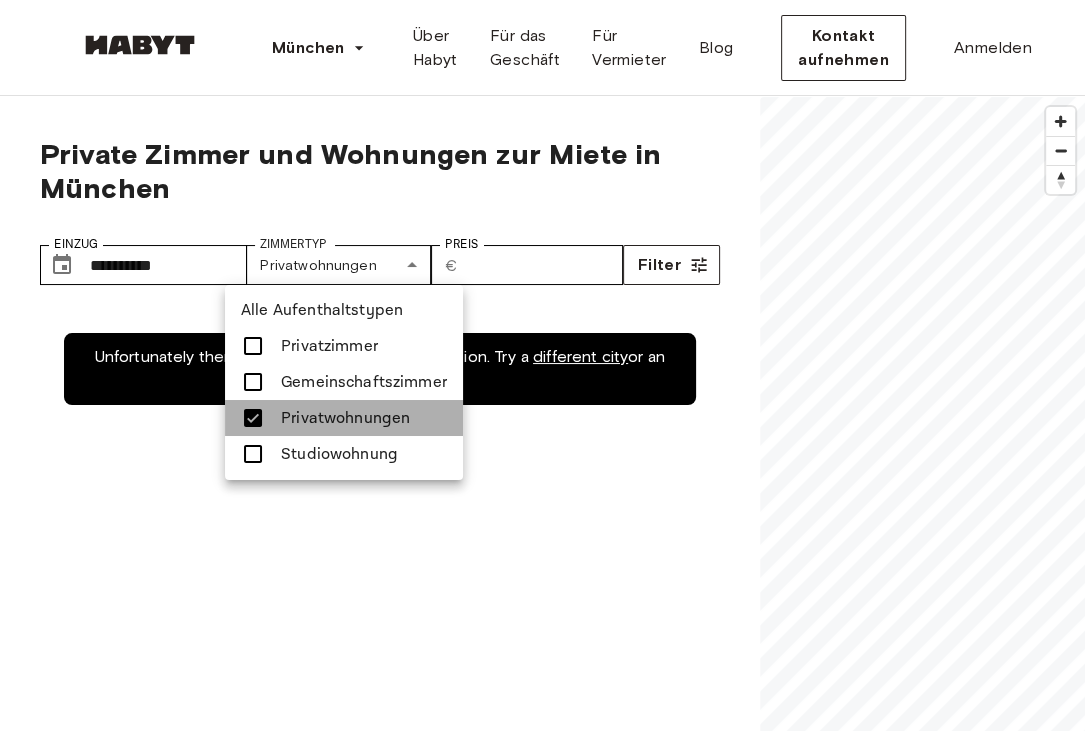 click on "Privatwohnungen" at bounding box center (345, 418) 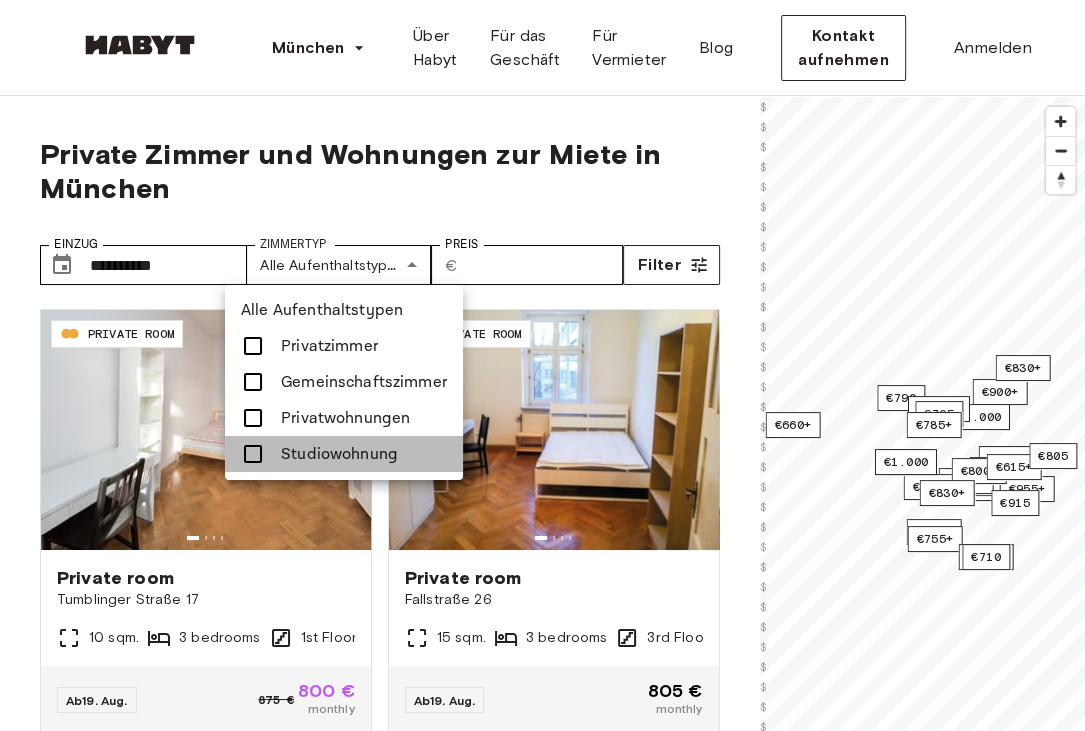 click on "Studiowohnung" at bounding box center (339, 454) 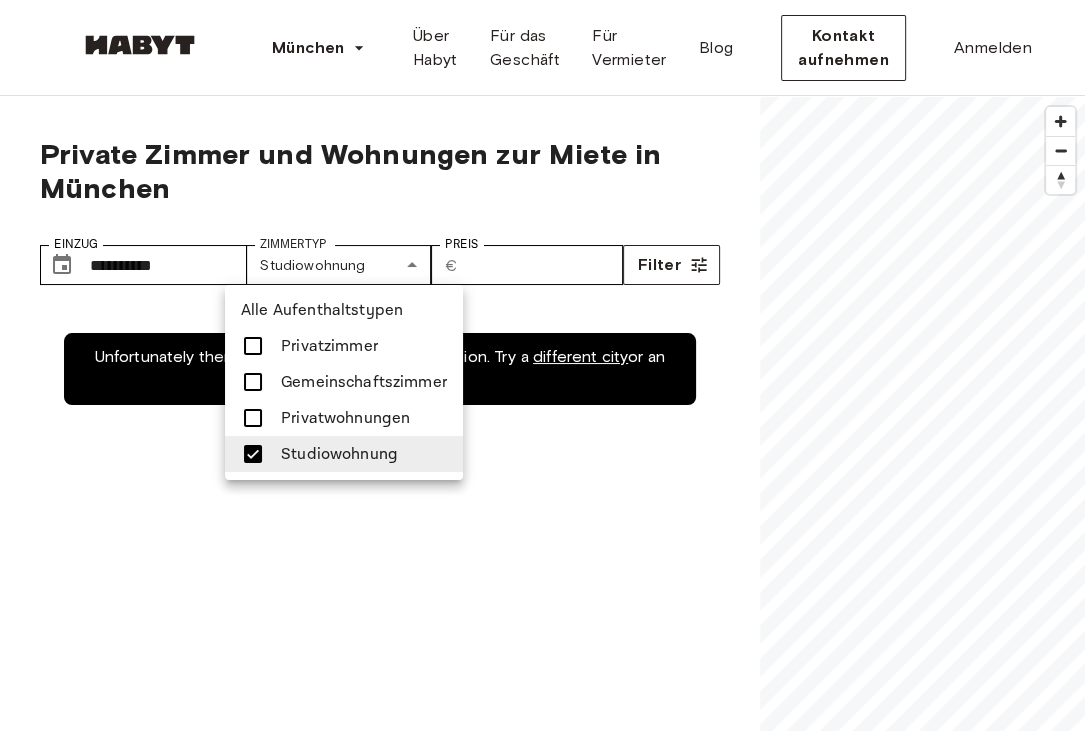 click on "Studiowohnung" at bounding box center [339, 454] 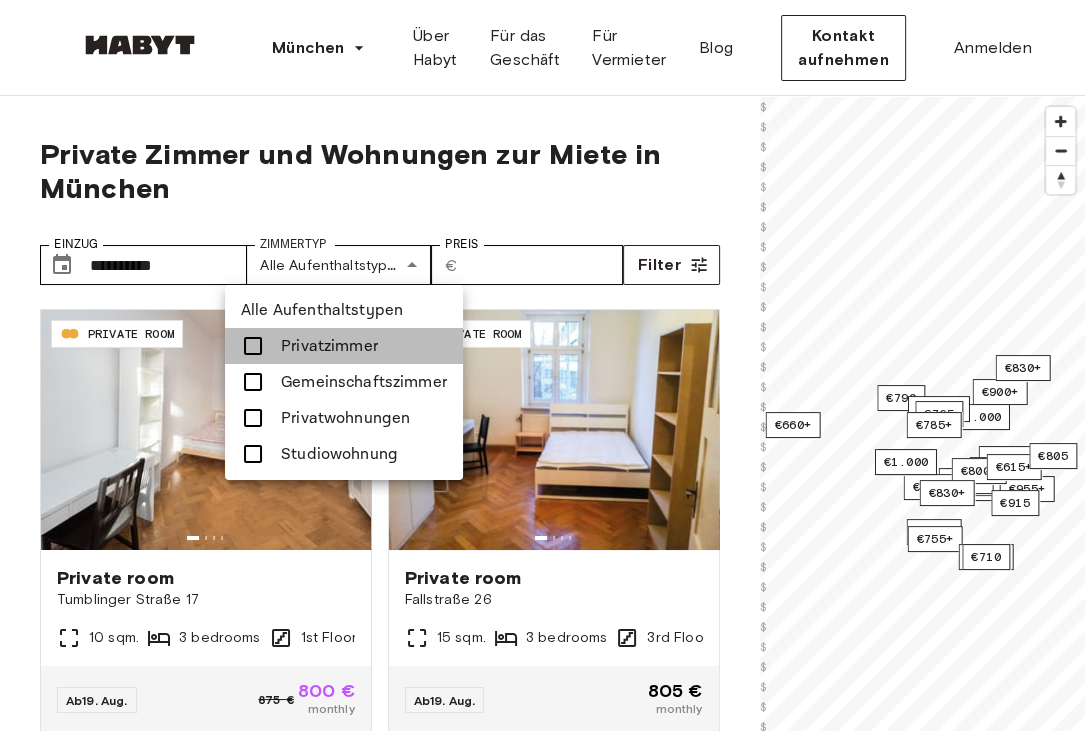 click on "Privatzimmer" at bounding box center [329, 346] 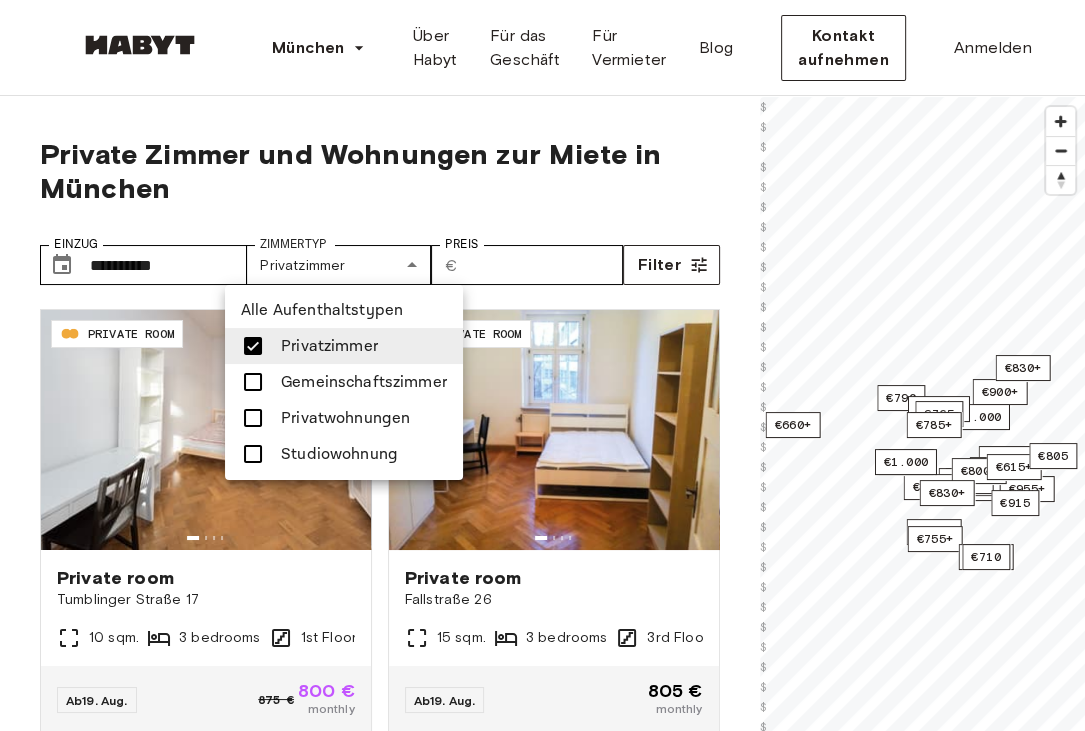 type on "**********" 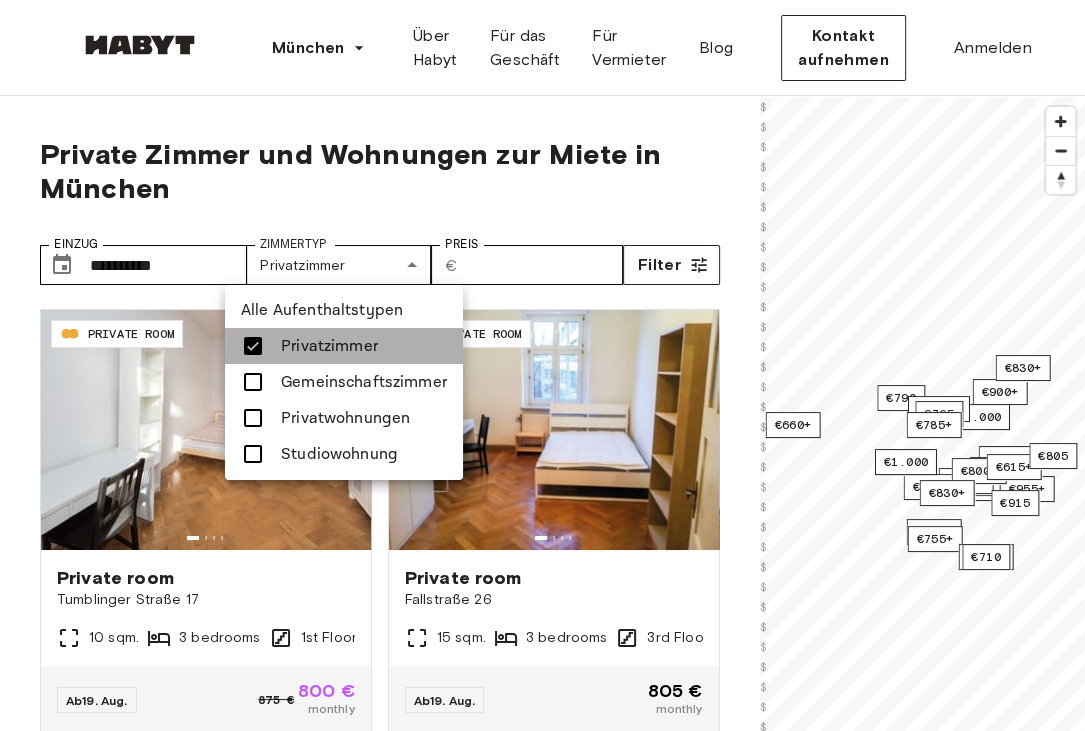 click on "Privatzimmer" at bounding box center [329, 346] 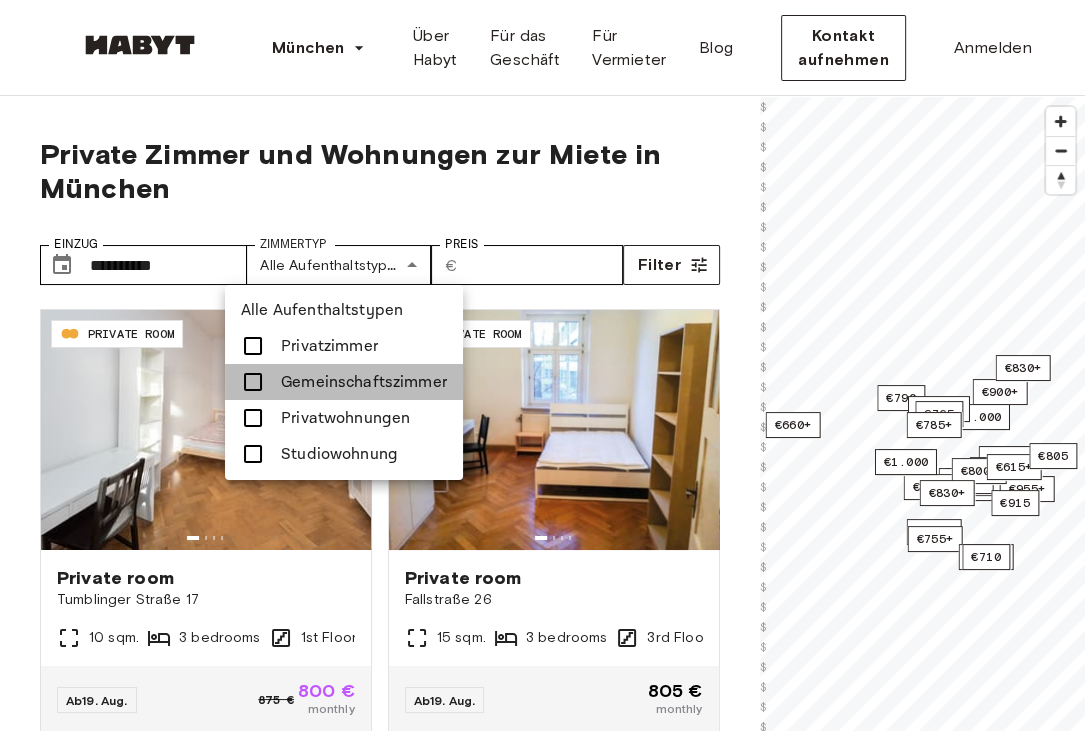 click on "Gemeinschaftszimmer" at bounding box center [364, 382] 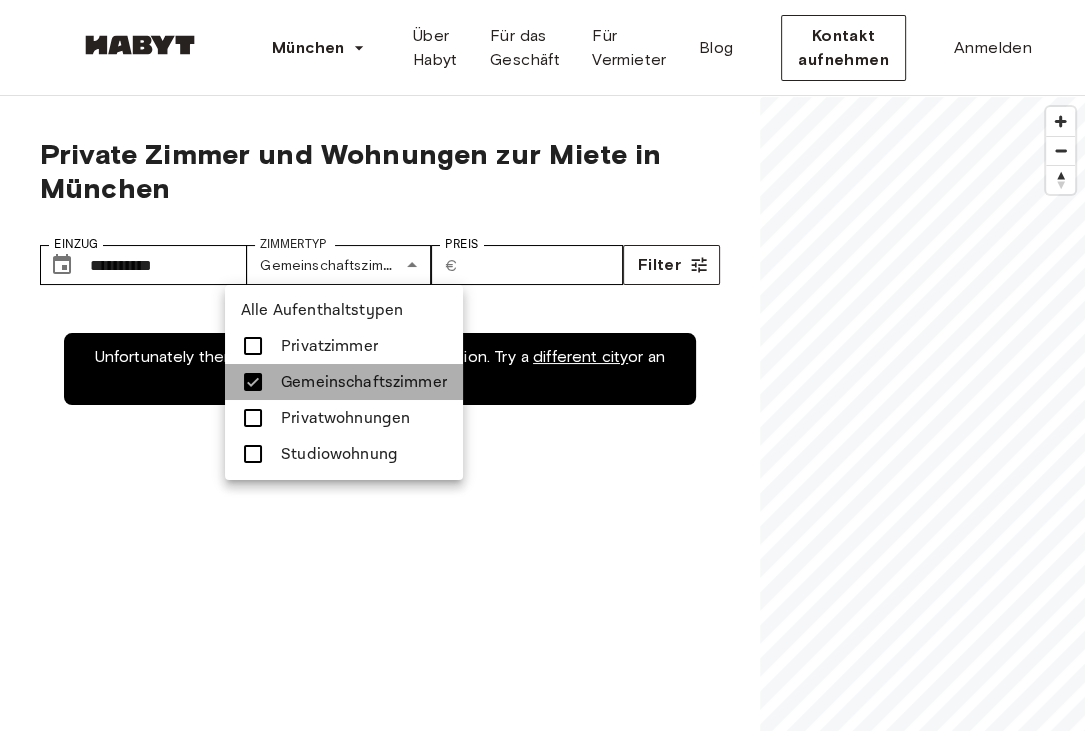 click on "Gemeinschaftszimmer" at bounding box center (364, 382) 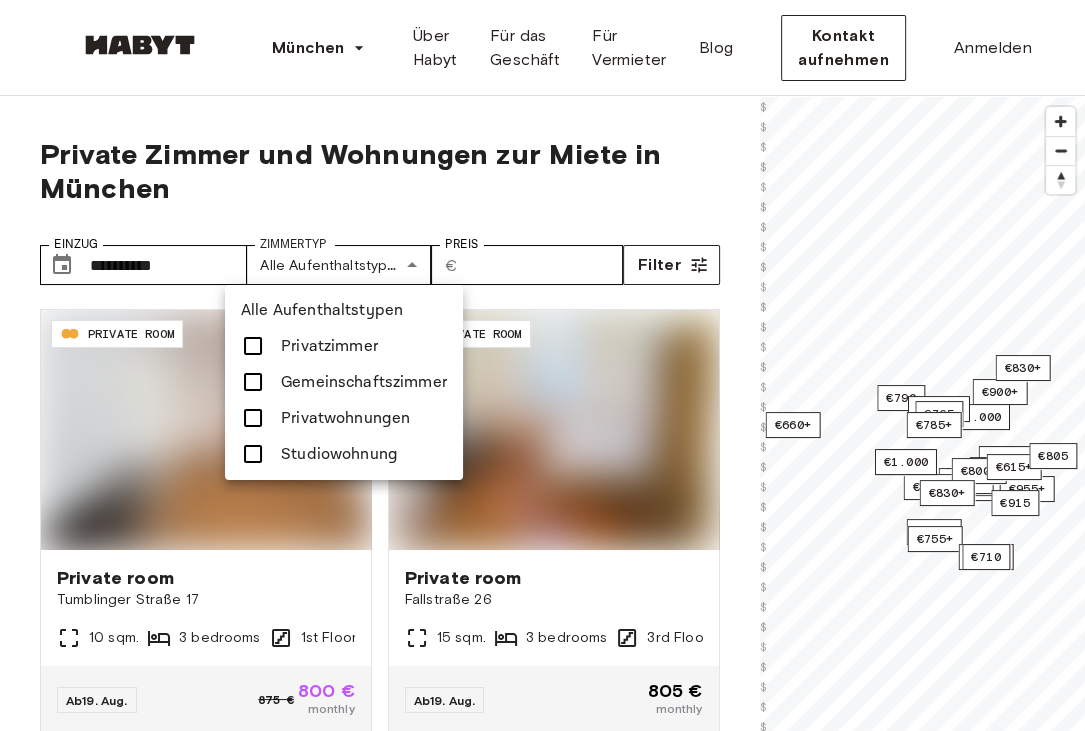 type 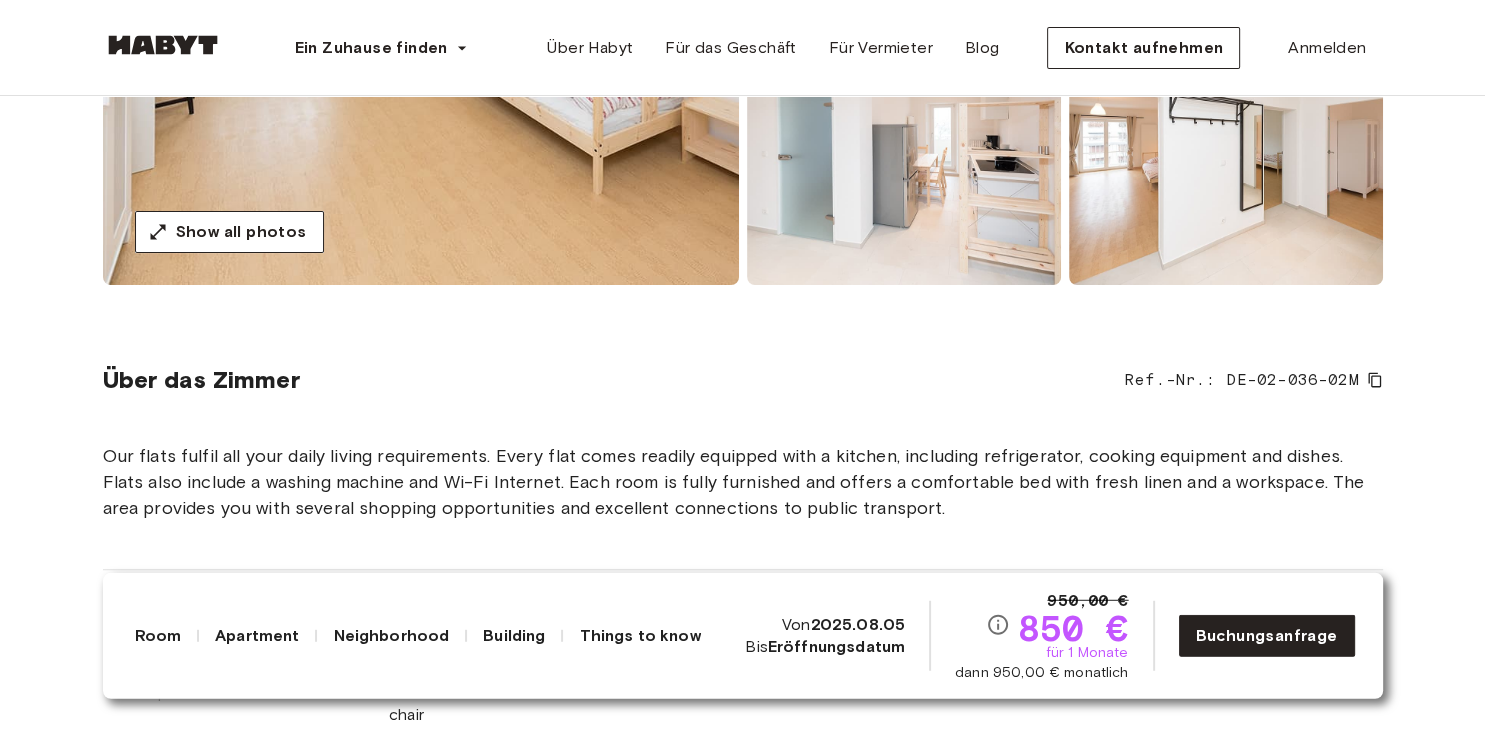 scroll, scrollTop: 0, scrollLeft: 0, axis: both 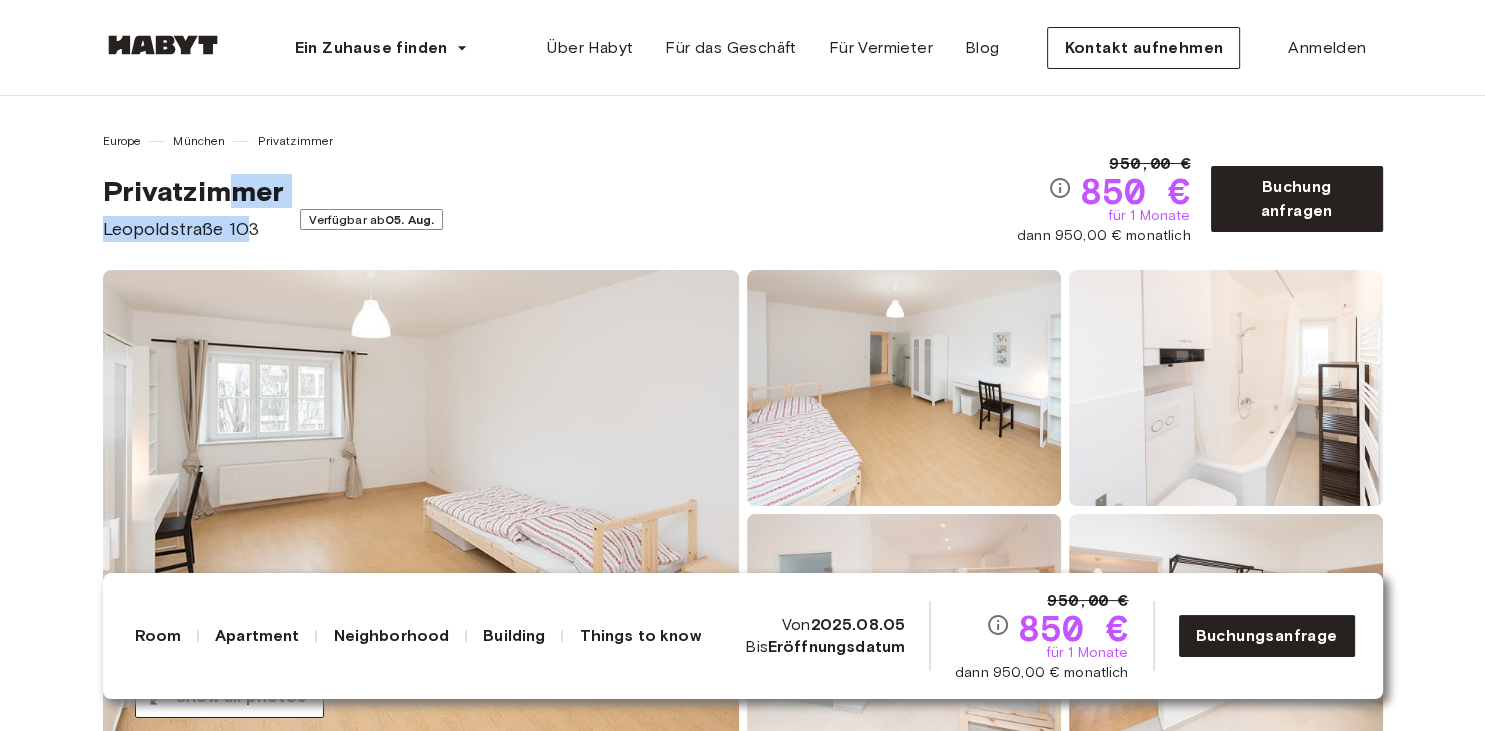 drag, startPoint x: 228, startPoint y: 194, endPoint x: 245, endPoint y: 226, distance: 36.23534 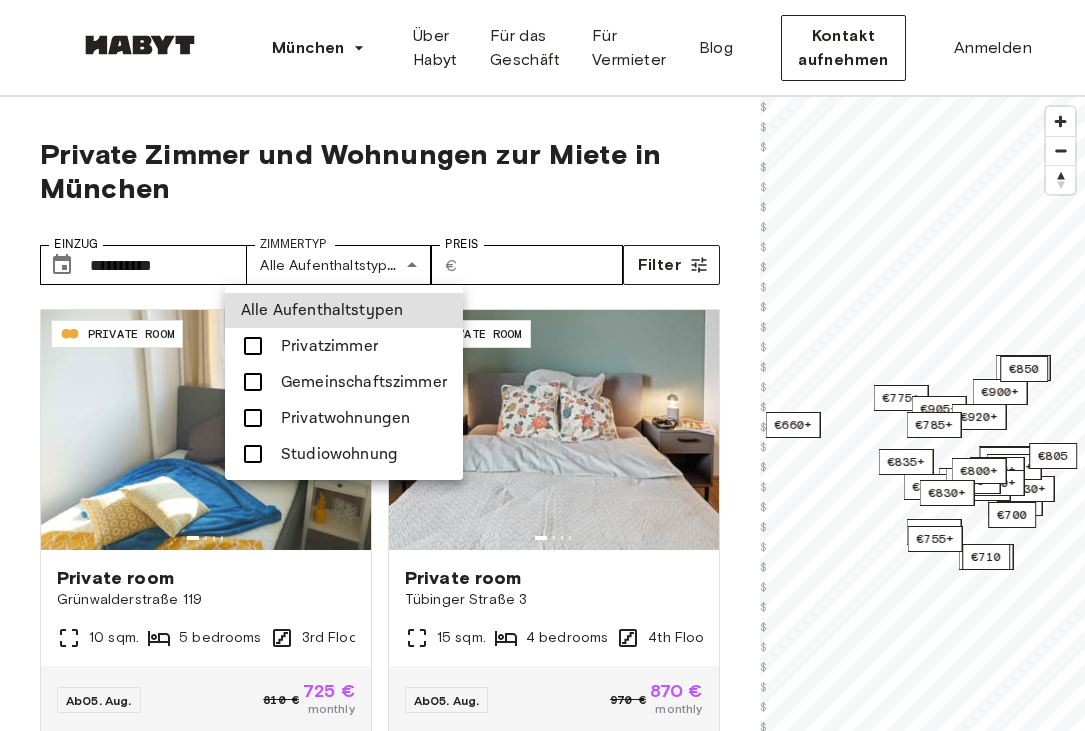 scroll, scrollTop: 0, scrollLeft: 0, axis: both 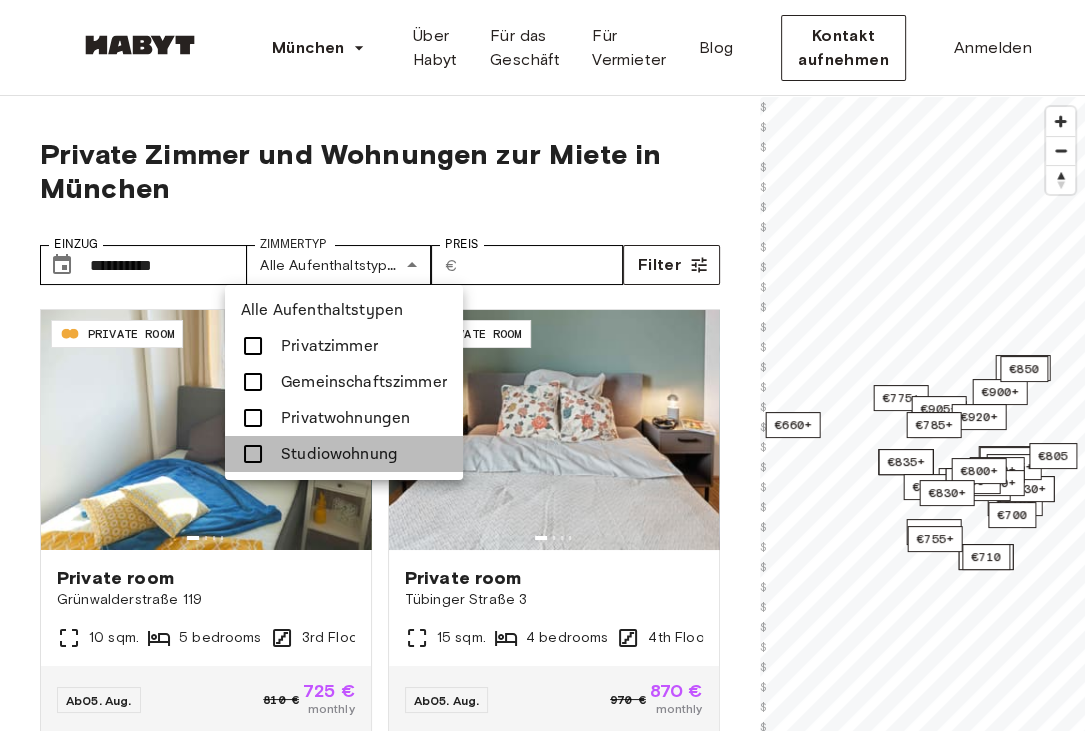 click at bounding box center [253, 454] 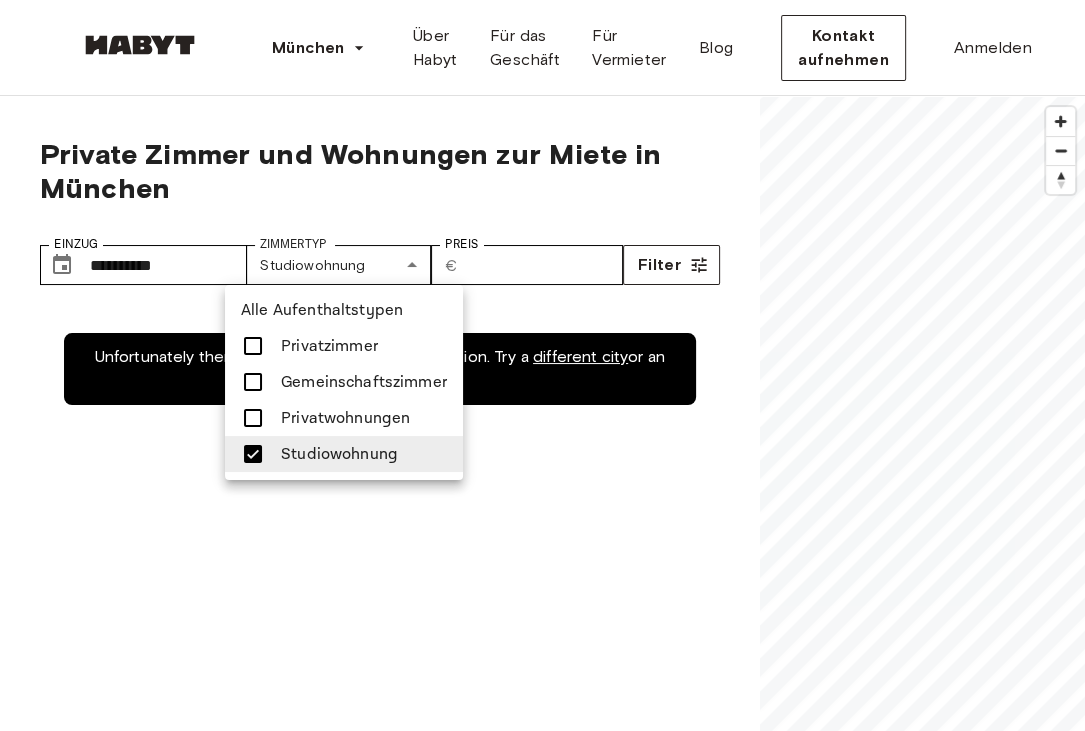 click at bounding box center (253, 418) 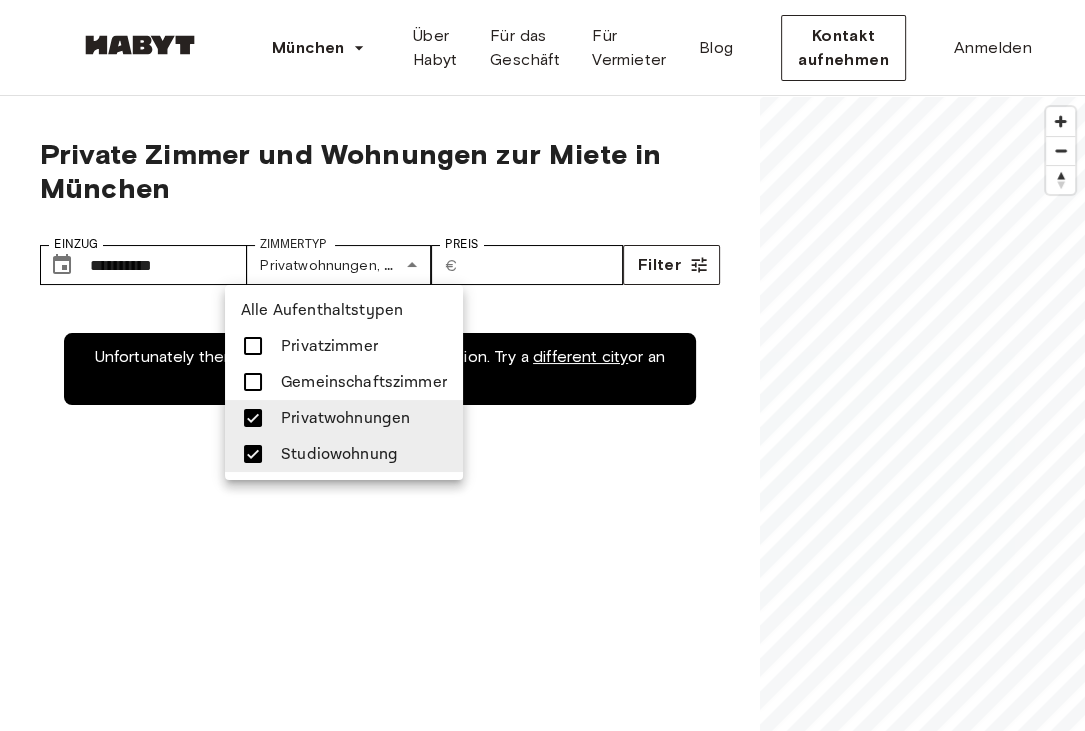 type on "**********" 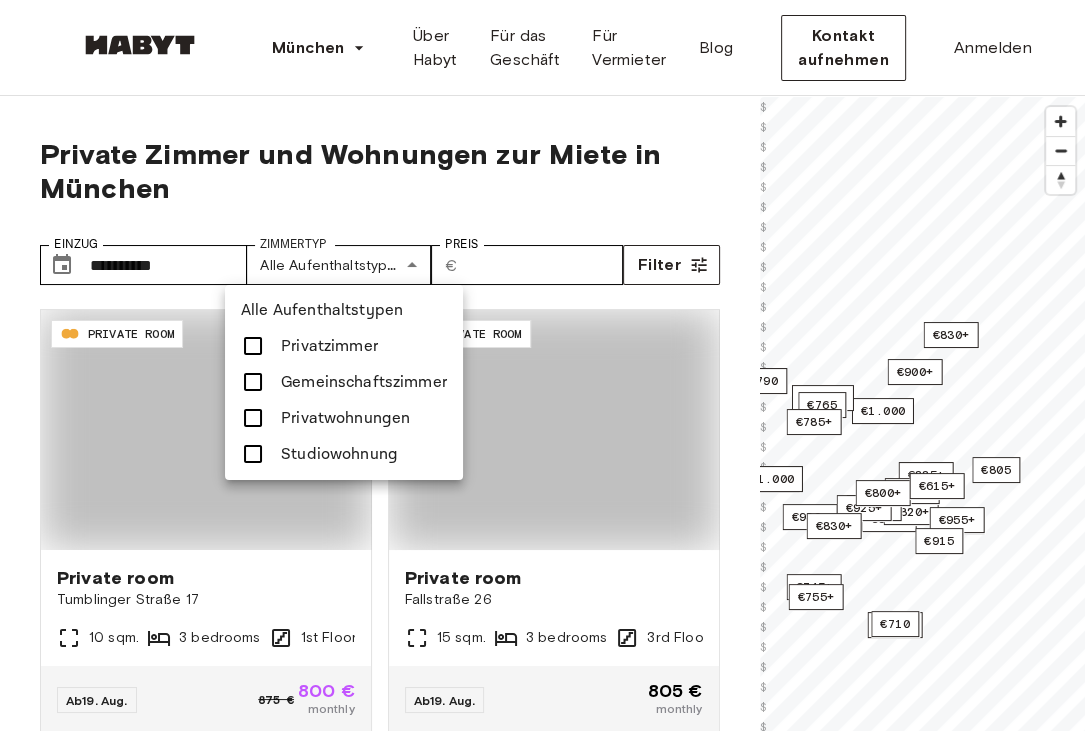 type 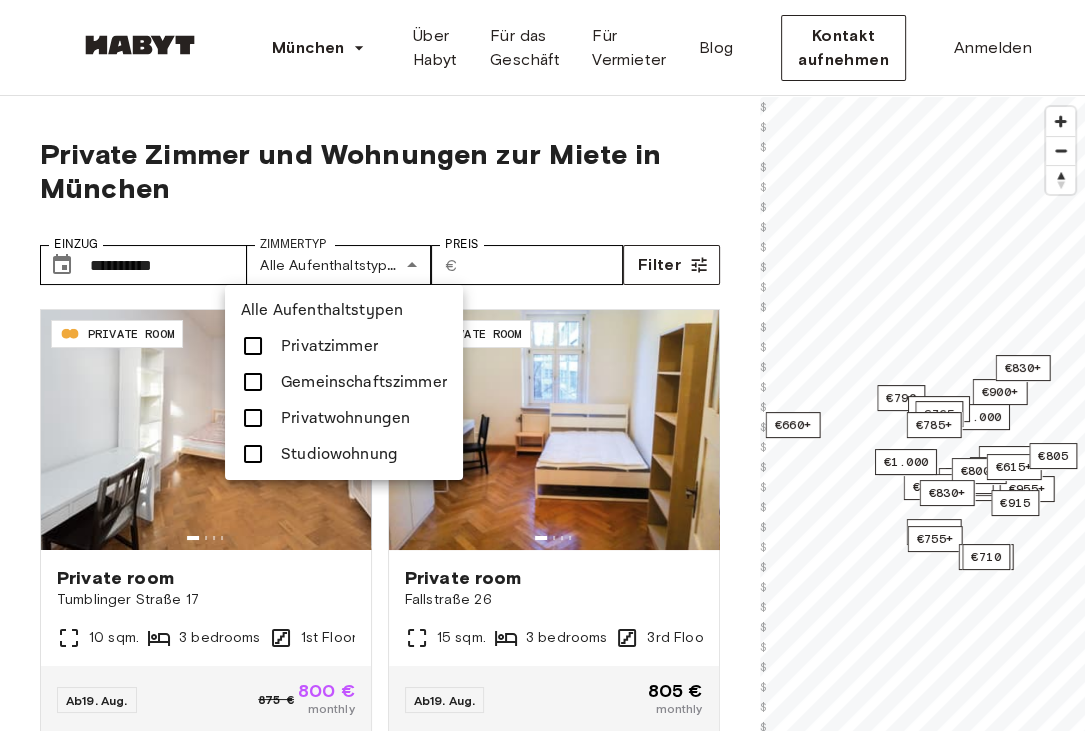 click at bounding box center [542, 365] 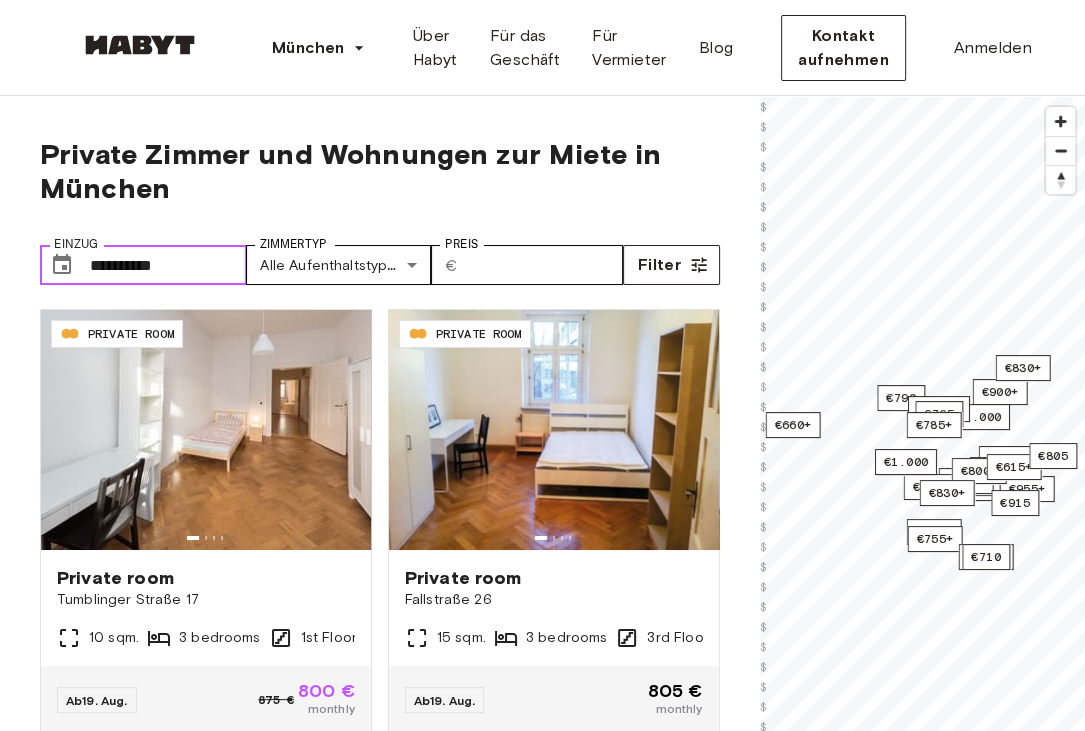 click on "**********" at bounding box center (168, 265) 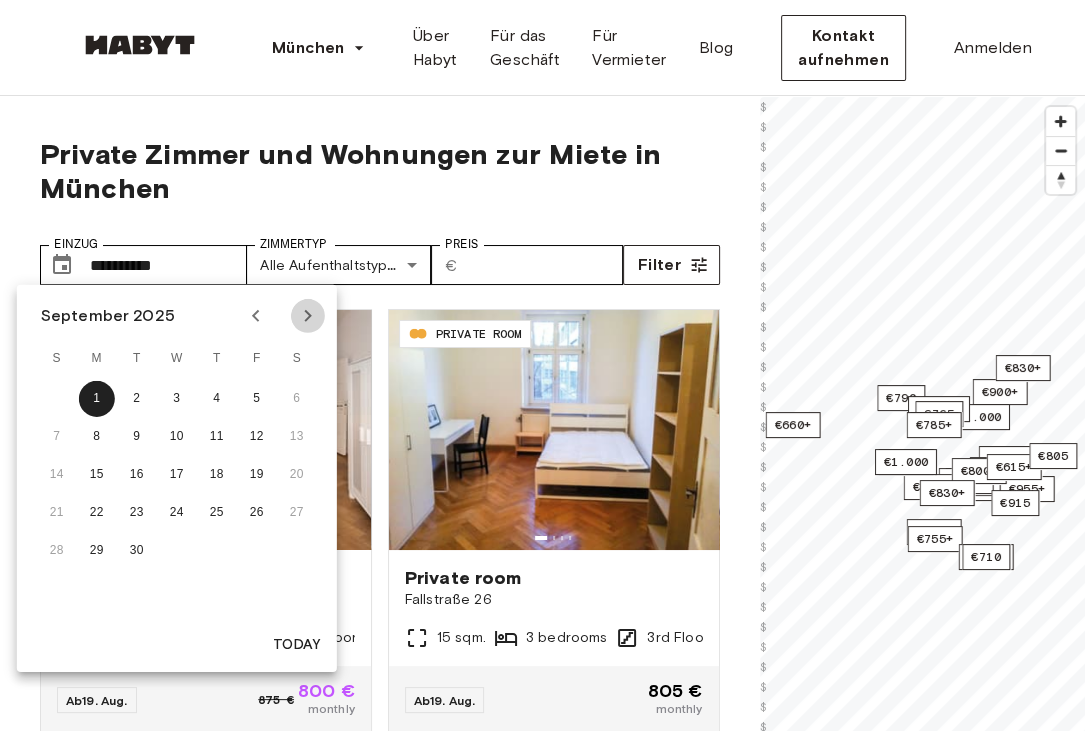 click 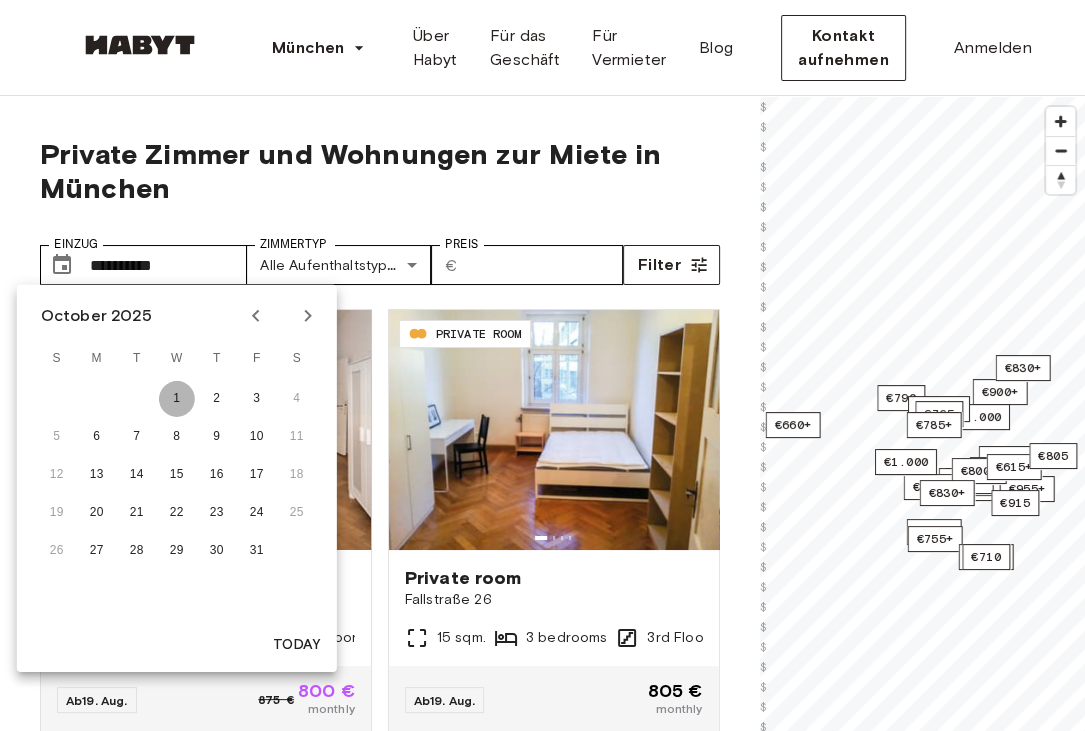 click on "1" at bounding box center (177, 399) 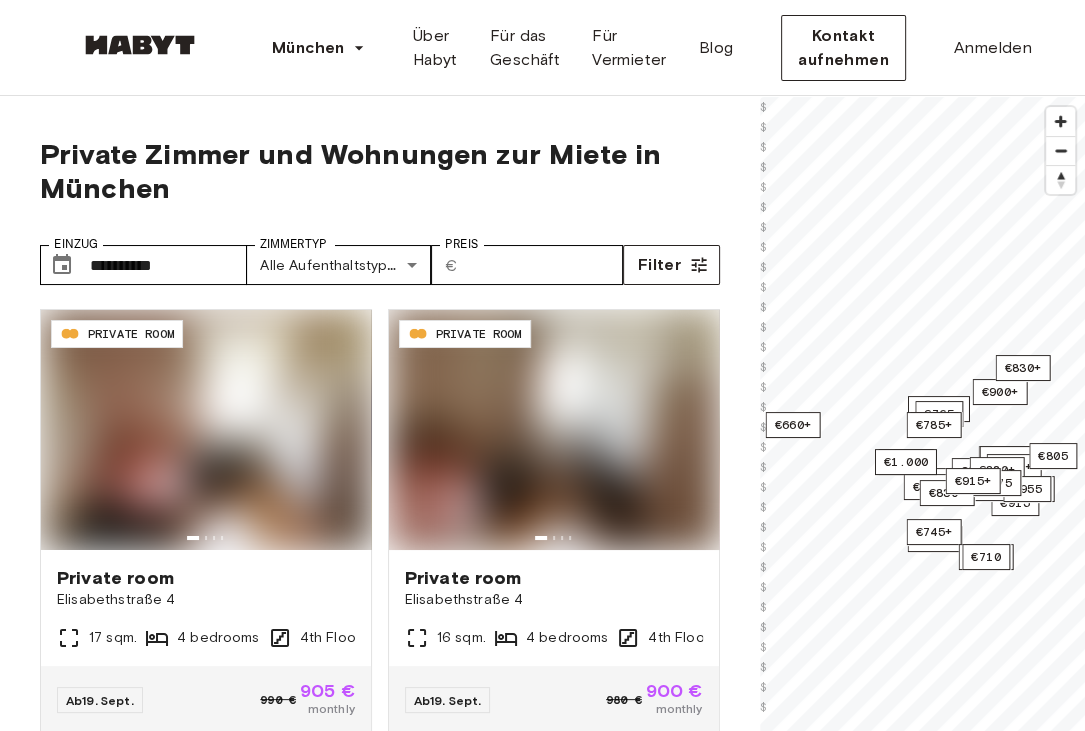 type on "**********" 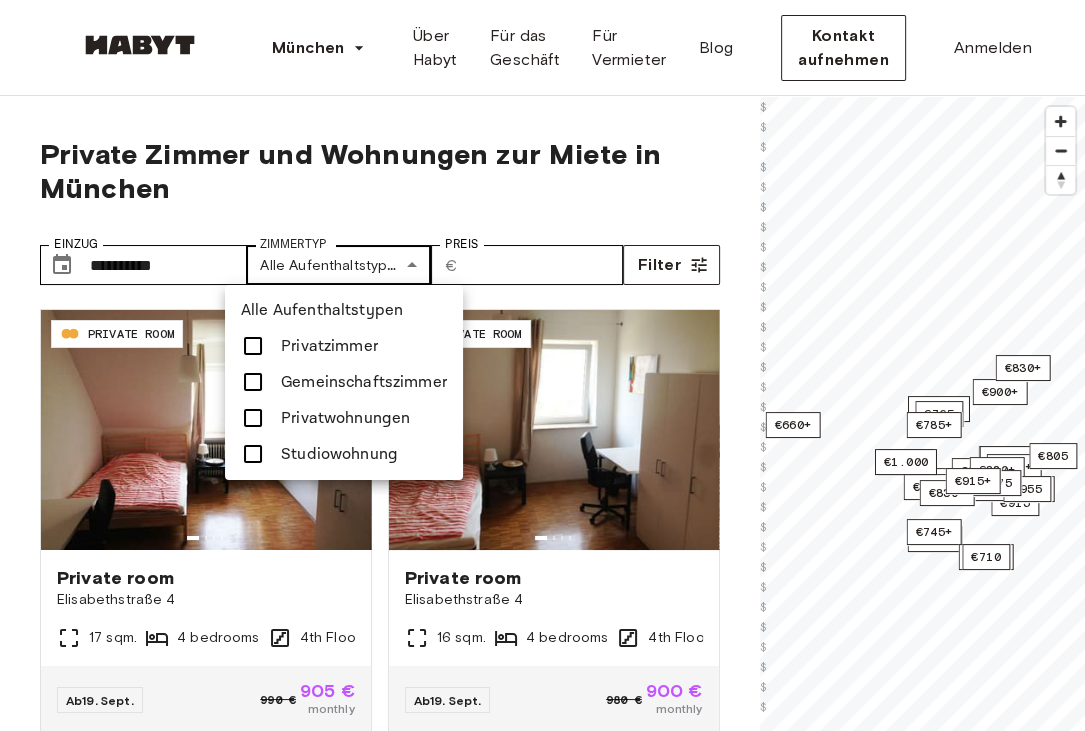 click on "**********" at bounding box center [542, 2557] 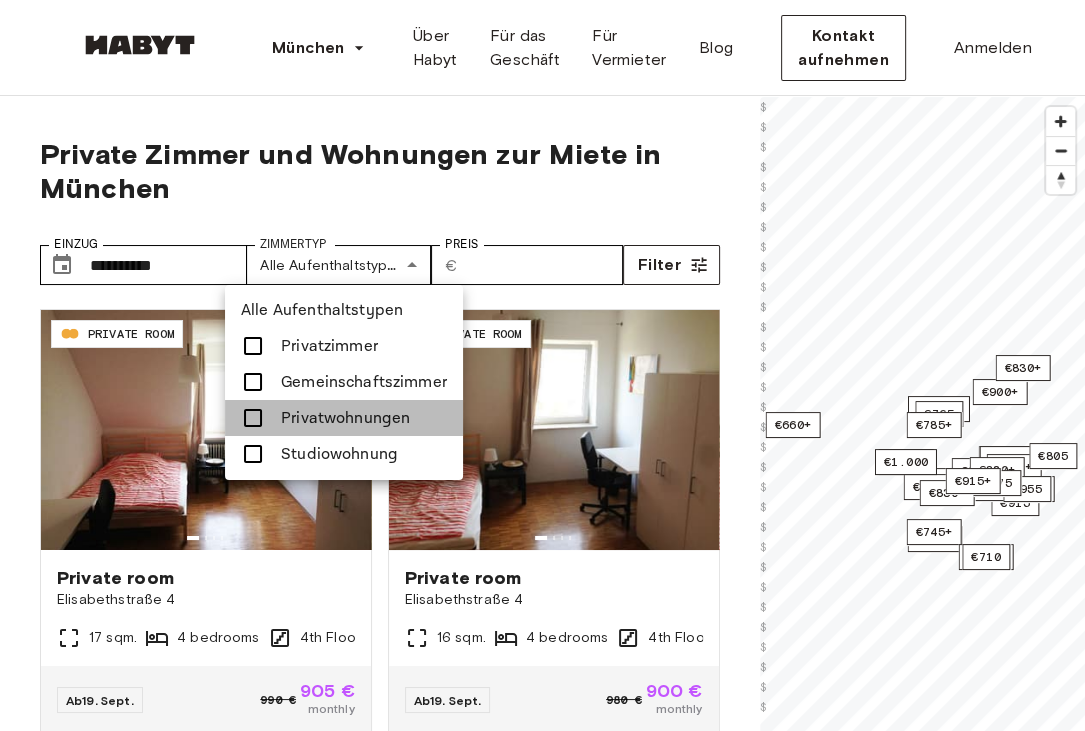 click at bounding box center (253, 418) 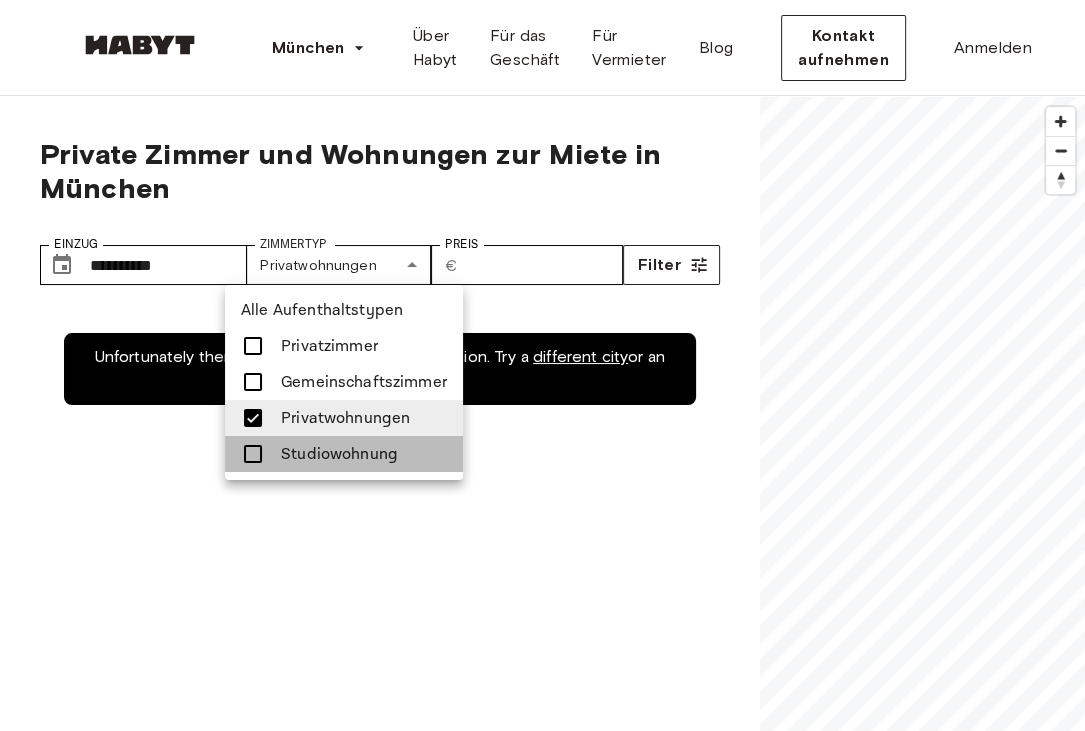 click at bounding box center [253, 454] 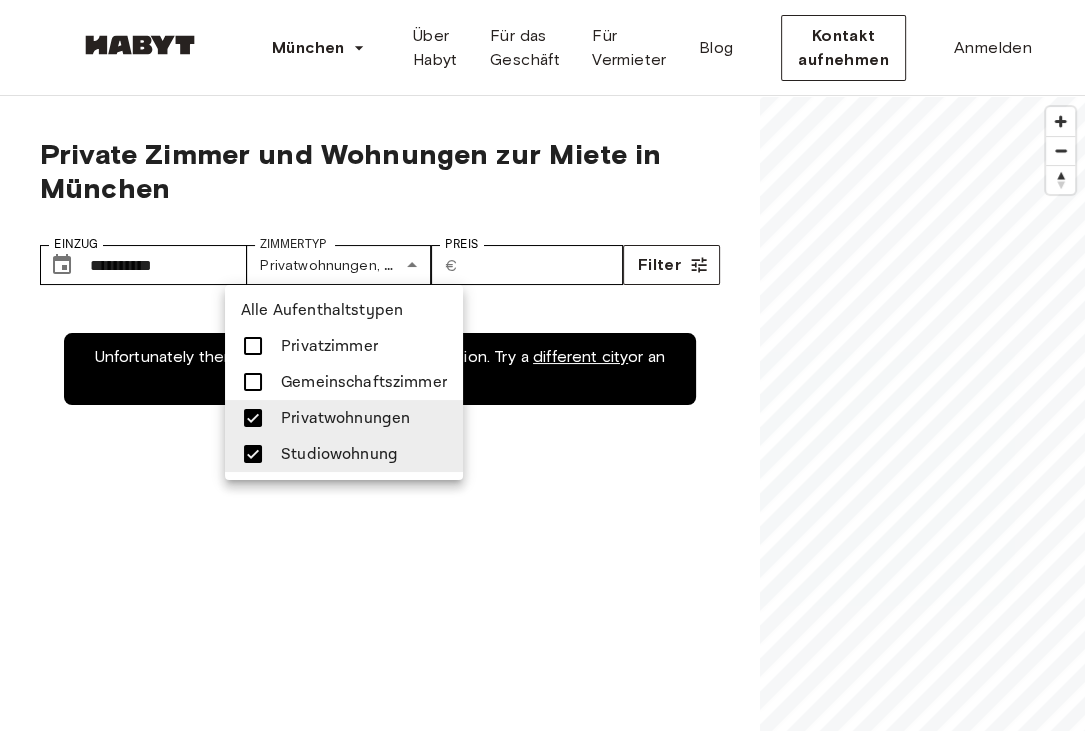 type on "**********" 